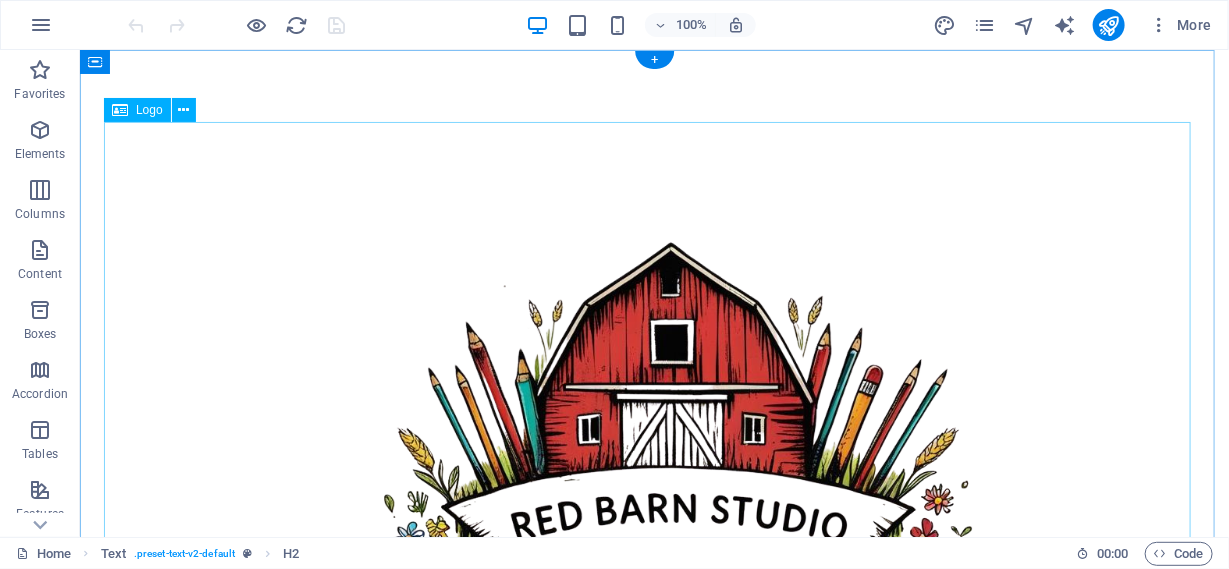 scroll, scrollTop: 0, scrollLeft: 0, axis: both 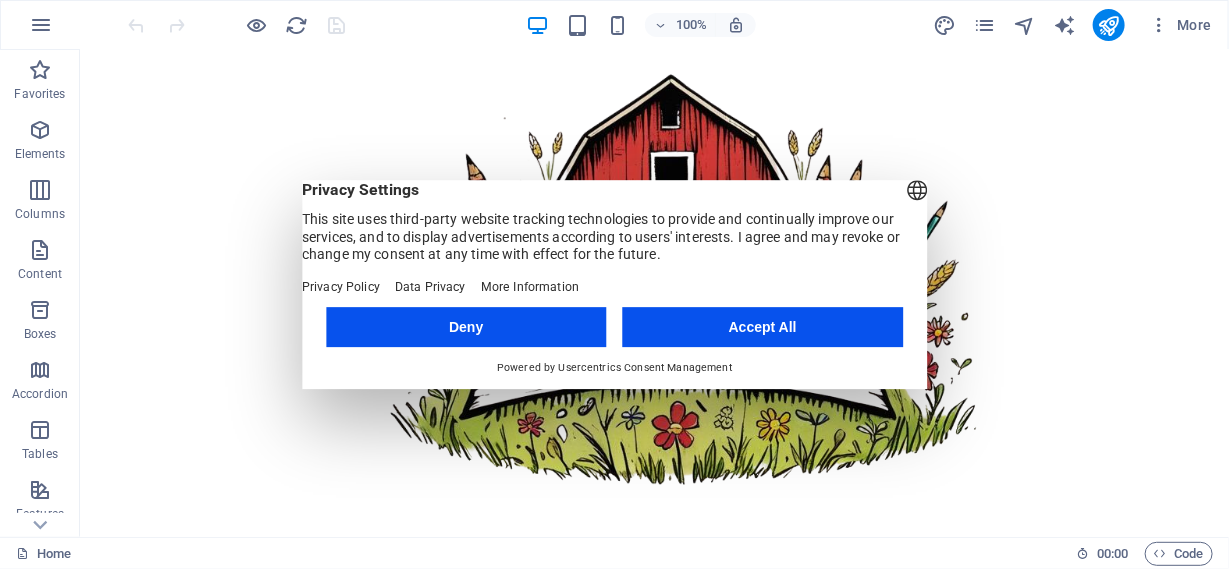 click on "Accept All" at bounding box center (763, 327) 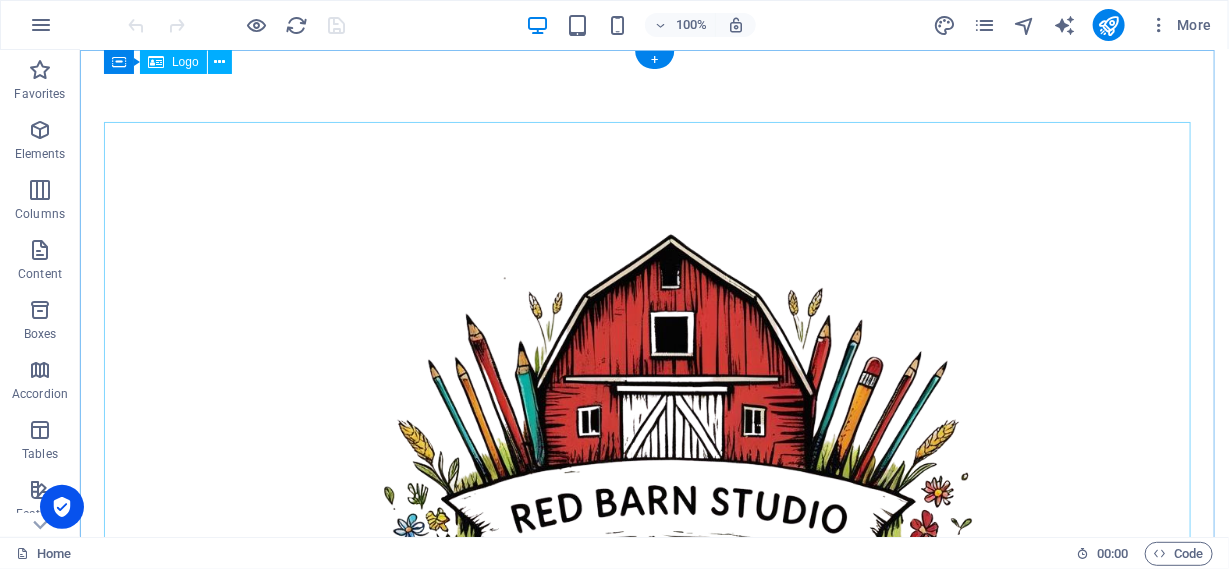 scroll, scrollTop: 0, scrollLeft: 0, axis: both 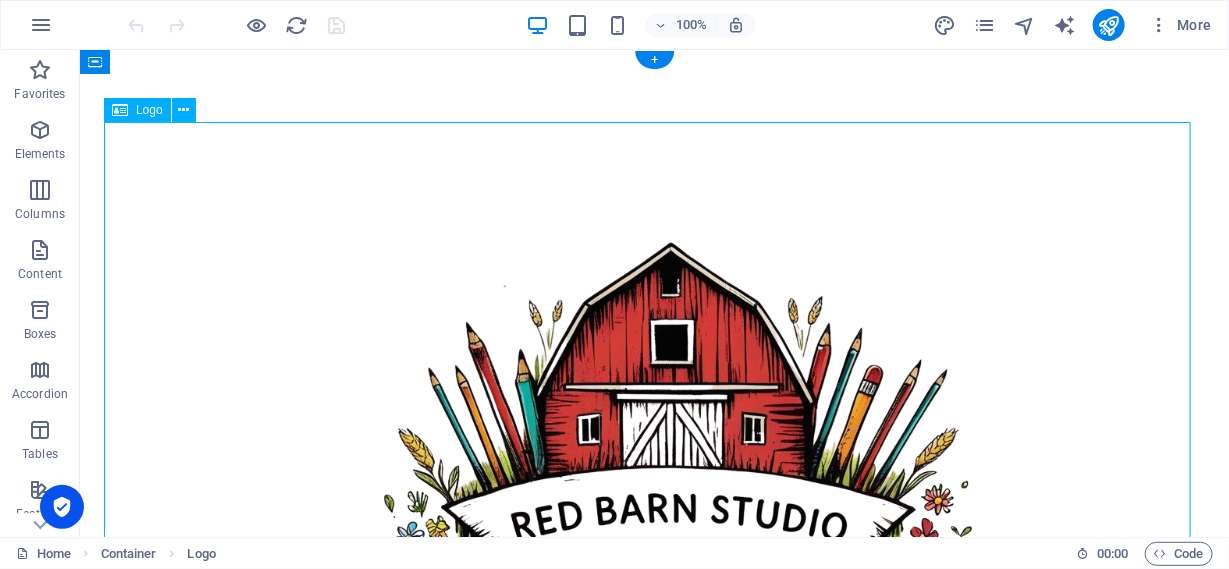 drag, startPoint x: 866, startPoint y: 370, endPoint x: 719, endPoint y: 409, distance: 152.0855 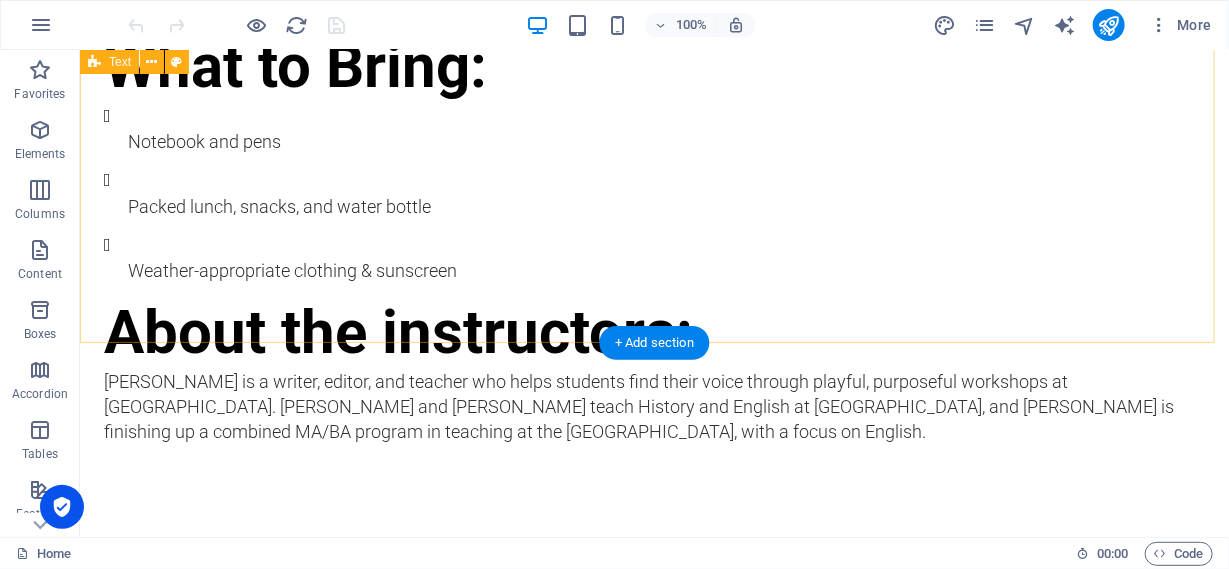scroll, scrollTop: 1797, scrollLeft: 0, axis: vertical 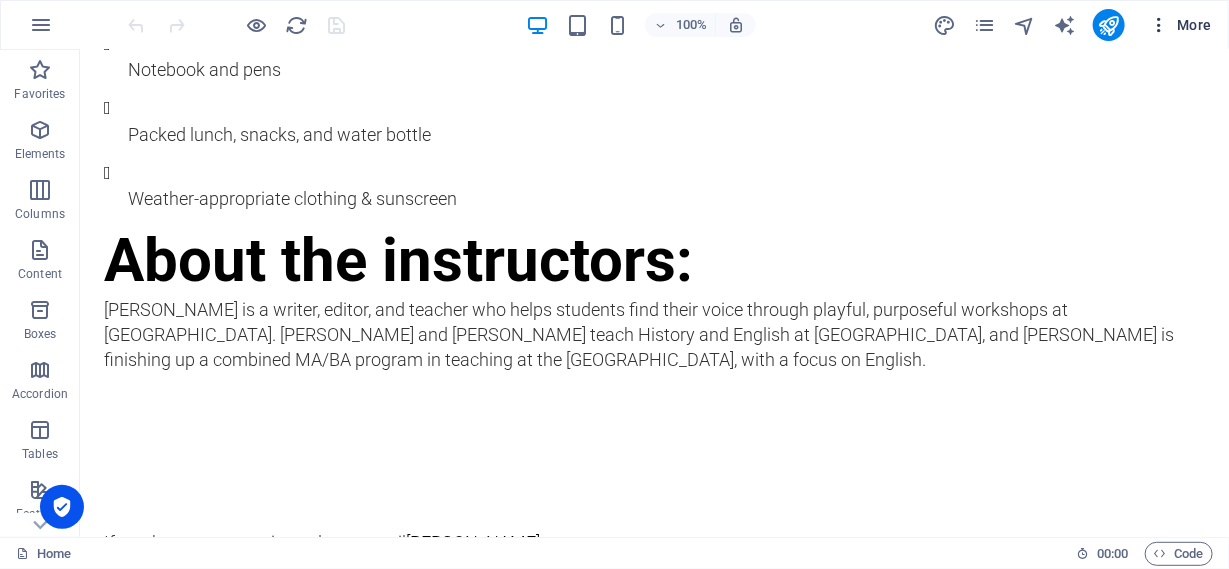 click on "More" at bounding box center [1180, 25] 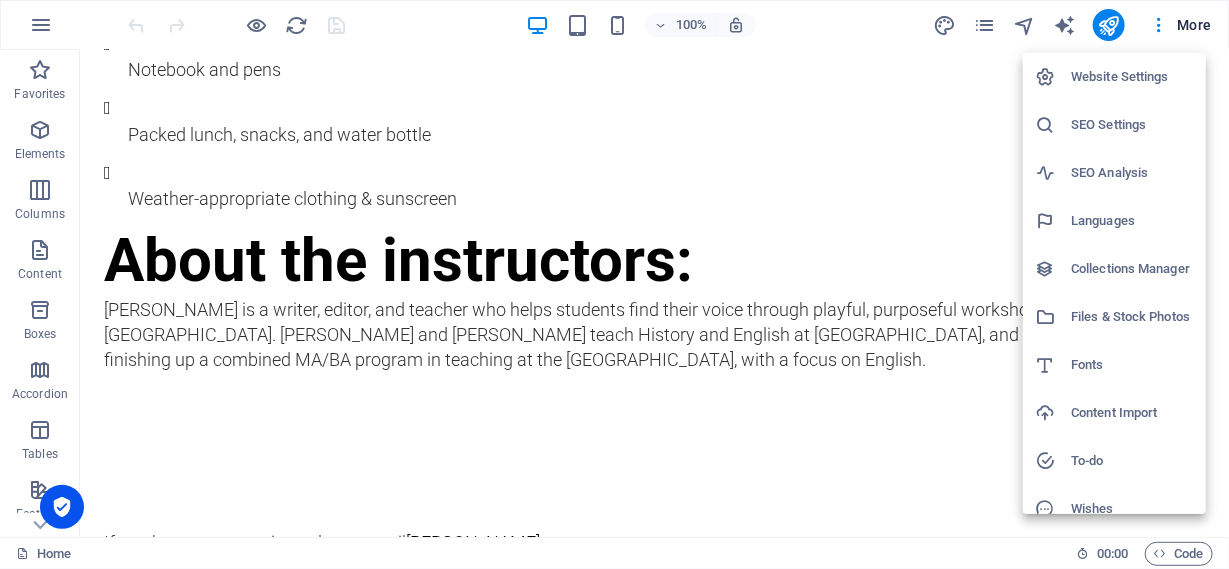 click at bounding box center [614, 284] 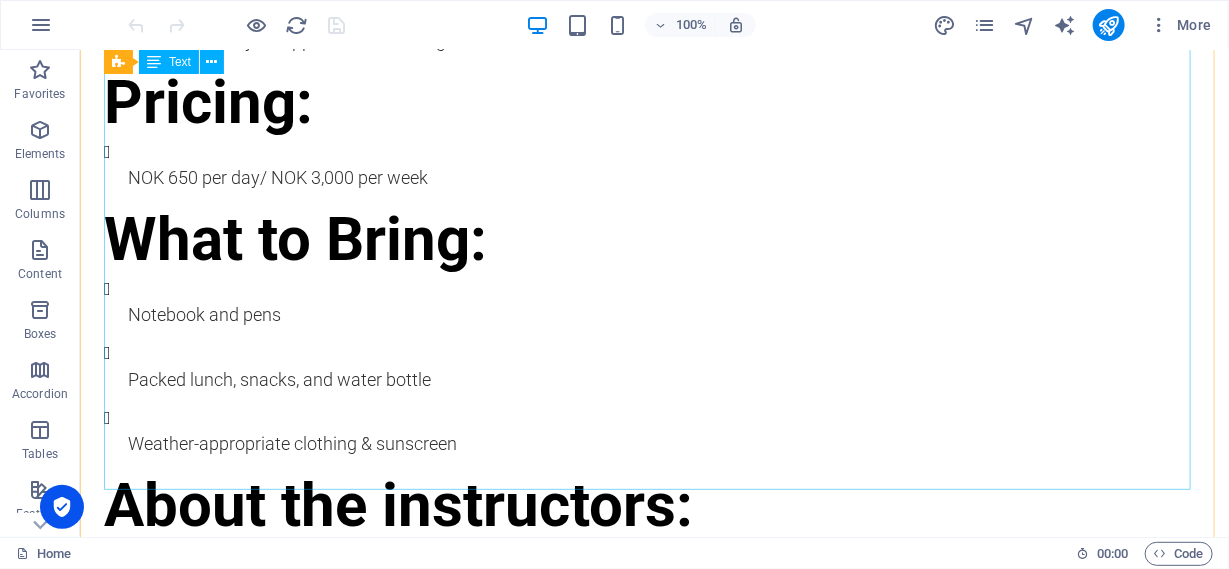 scroll, scrollTop: 1597, scrollLeft: 0, axis: vertical 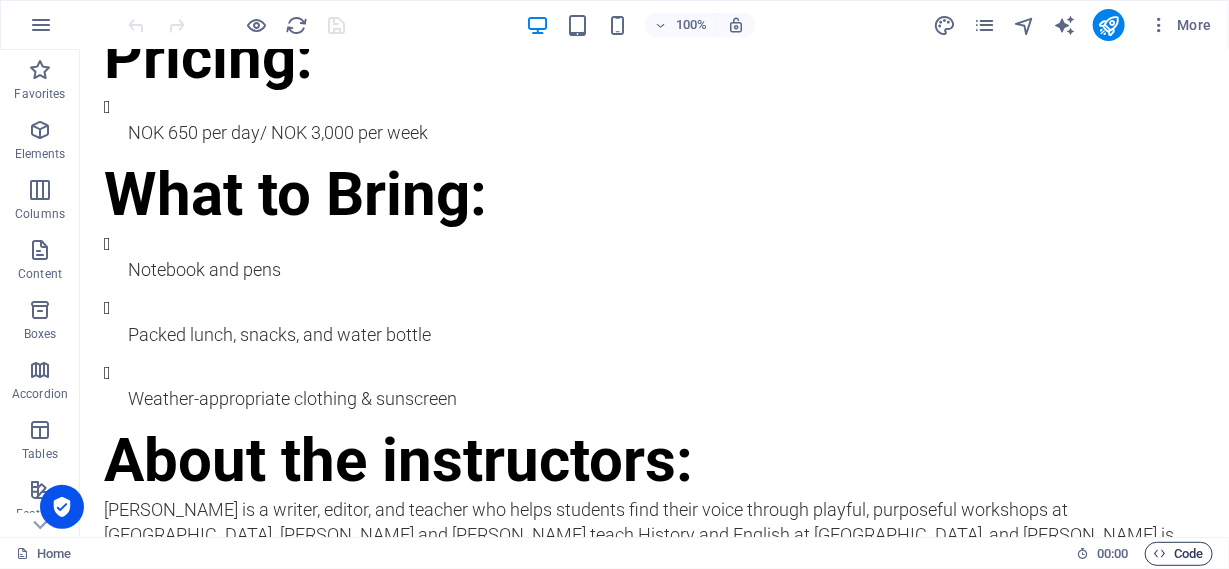 click on "Code" at bounding box center (1179, 554) 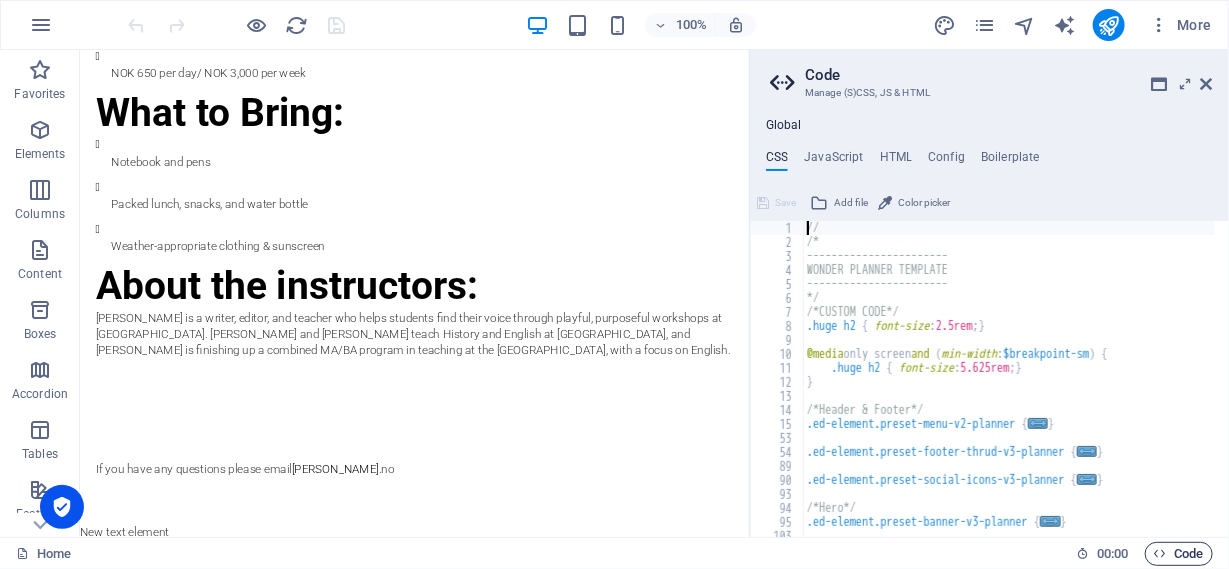 scroll, scrollTop: 1538, scrollLeft: 0, axis: vertical 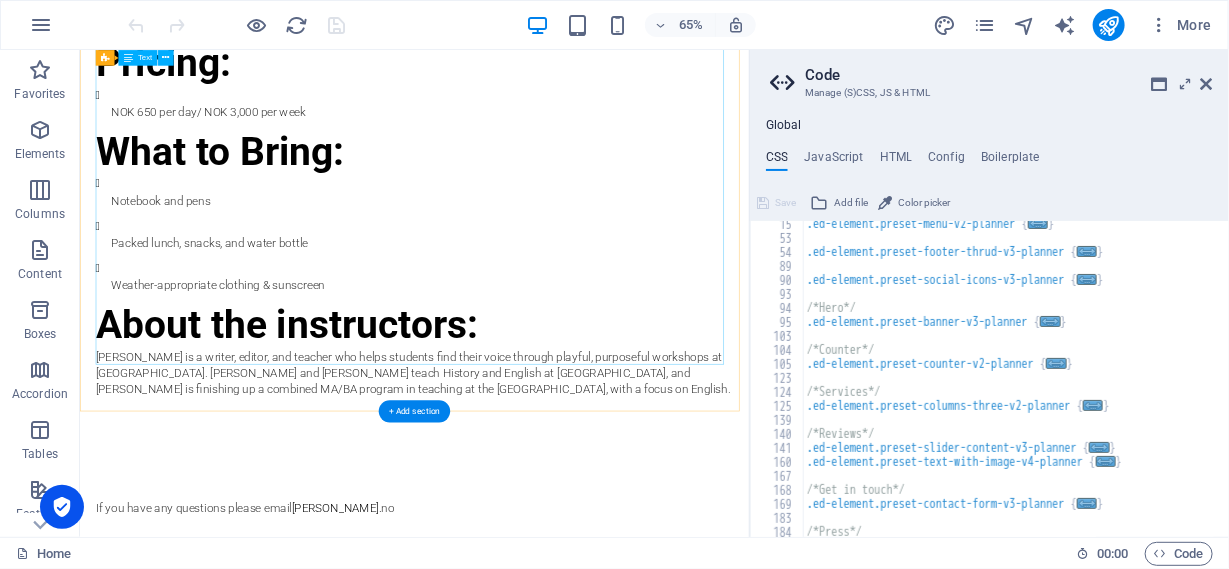 click on "Location:  Gressbanen, next to Holmen skole Ages:  10 and up Dates:  July 21–August 15/Monday–Friday, 9:00–15:00 (Come for a day or stay all week!) Instructors:  Nicole Gallicchio, Sydney Krell, Jules Bell, and Michelle Wurschmidt J oin us for a summer of creative writing and fun at Hagan, a historic farmstead in Oslo! Each day brings a new theme, writing challenges (in English), and projects to spark creativity. (Older campers can opt for more of a “writing retreat” experience, with tailored guidance.) Spaces are limited to 12 per day, to ensure a small, supportive group atmosphere. Each day includes: Warm-up & theme reveal (Outdoor) observation & brainstorming Guided writing activity & feedback Creative activity & supported free-writing time Pricing: NOK 650 per day/ NOK 3,000 per week What to Bring: Notebook and pens Packed lunch, snacks, and water bottle Weather-appropriate clothing & sunscreen About the instructors:" at bounding box center [593, 33] 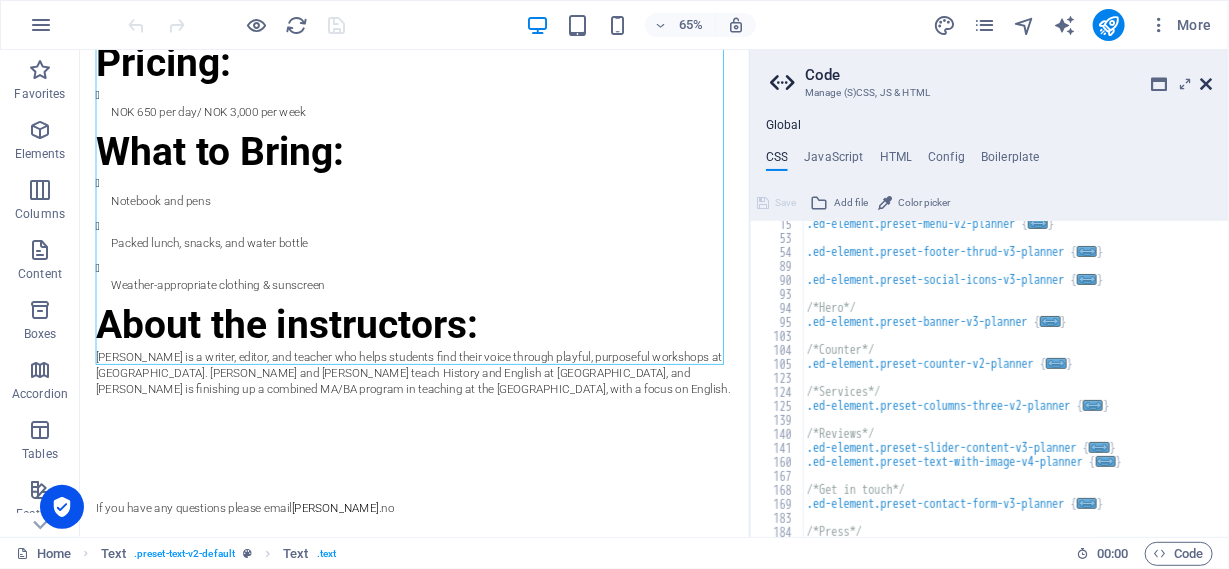 click at bounding box center (1207, 84) 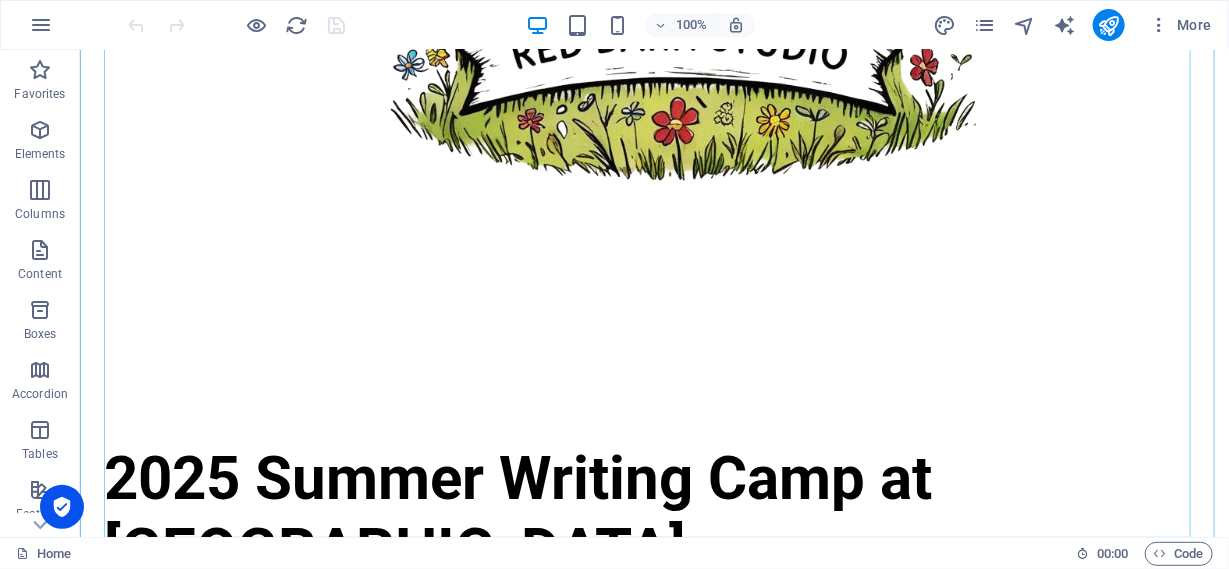 scroll, scrollTop: 600, scrollLeft: 0, axis: vertical 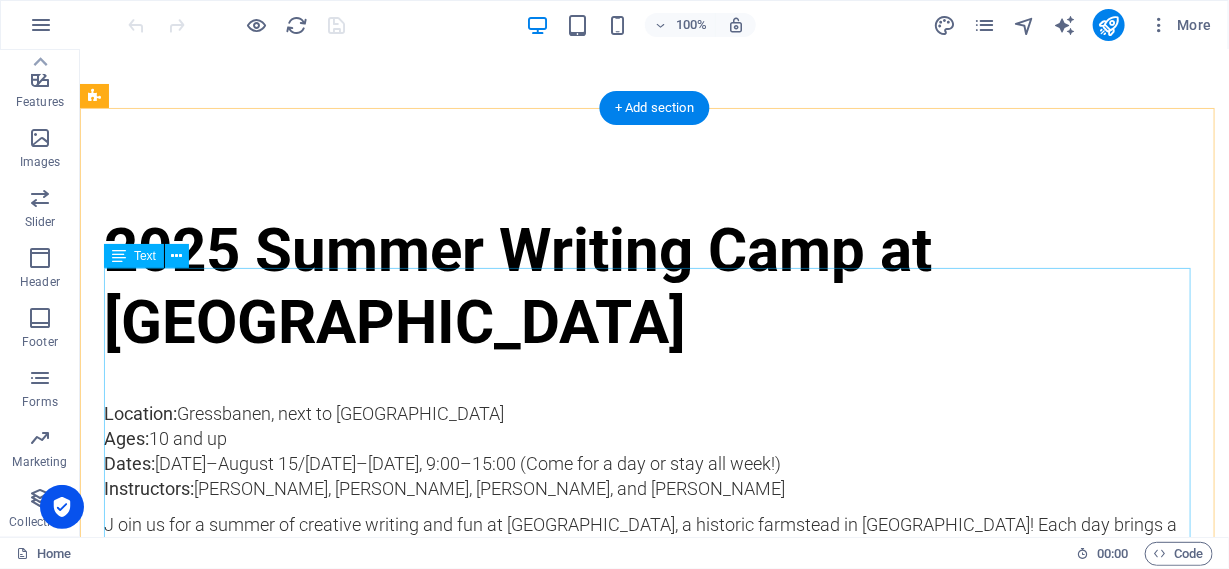 click on "Location:  Gressbanen, next to Holmen skole Ages:  10 and up Dates:  July 21–August 15/Monday–Friday, 9:00–15:00 (Come for a day or stay all week!) Instructors:  Nicole Gallicchio, Sydney Krell, Jules Bell, and Michelle Wurschmidt J oin us for a summer of creative writing and fun at Hagan, a historic farmstead in Oslo! Each day brings a new theme, writing challenges (in English), and projects to spark creativity. (Older campers can opt for more of a “writing retreat” experience, with tailored guidance.) Spaces are limited to 12 per day, to ensure a small, supportive group atmosphere. Each day includes: Warm-up & theme reveal (Outdoor) observation & brainstorming Guided writing activity & feedback Creative activity & supported free-writing time Pricing: NOK 650 per day/ NOK 3,000 per week What to Bring: Notebook and pens Packed lunch, snacks, and water bottle Weather-appropriate clothing & sunscreen About the instructors:" at bounding box center [653, 928] 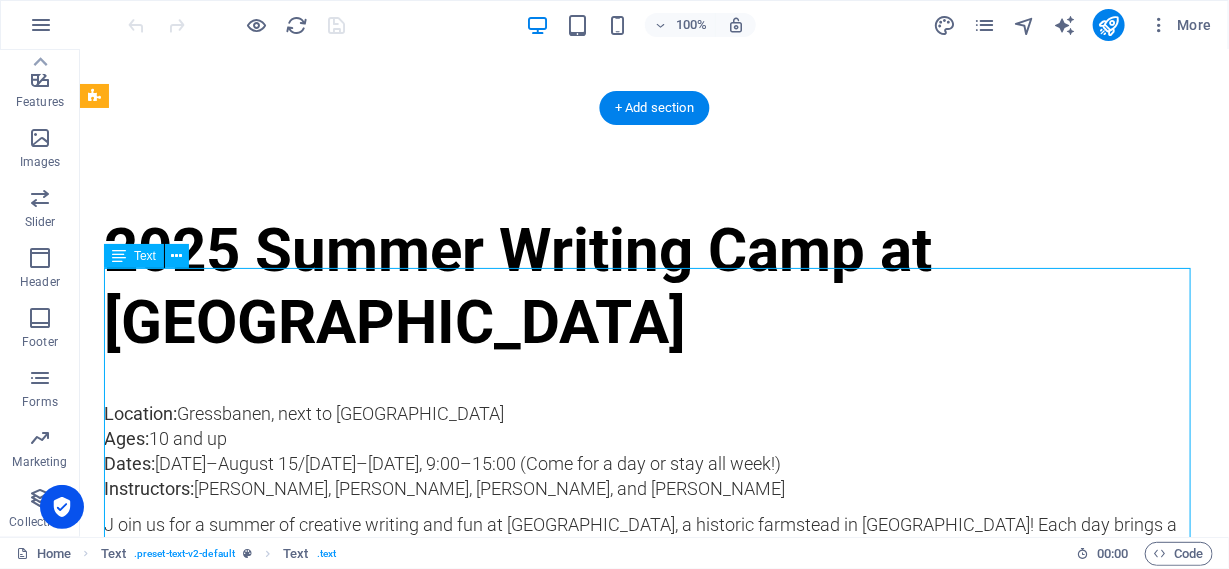 click on "Location:  Gressbanen, next to Holmen skole Ages:  10 and up Dates:  July 21–August 15/Monday–Friday, 9:00–15:00 (Come for a day or stay all week!) Instructors:  Nicole Gallicchio, Sydney Krell, Jules Bell, and Michelle Wurschmidt J oin us for a summer of creative writing and fun at Hagan, a historic farmstead in Oslo! Each day brings a new theme, writing challenges (in English), and projects to spark creativity. (Older campers can opt for more of a “writing retreat” experience, with tailored guidance.) Spaces are limited to 12 per day, to ensure a small, supportive group atmosphere. Each day includes: Warm-up & theme reveal (Outdoor) observation & brainstorming Guided writing activity & feedback Creative activity & supported free-writing time Pricing: NOK 650 per day/ NOK 3,000 per week What to Bring: Notebook and pens Packed lunch, snacks, and water bottle Weather-appropriate clothing & sunscreen About the instructors:" at bounding box center (653, 928) 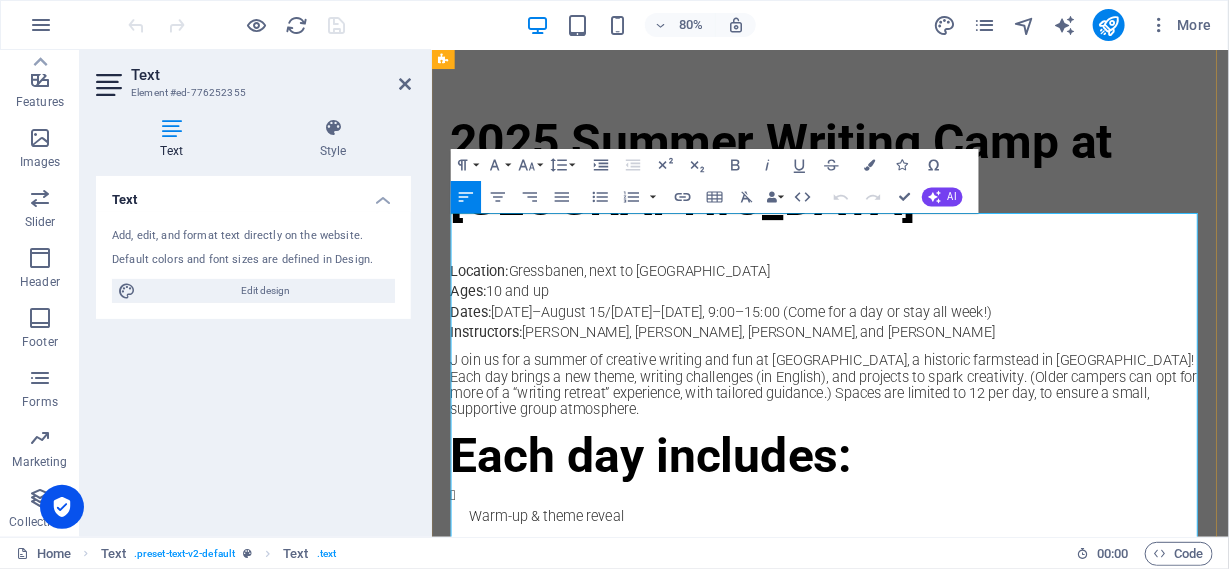 click on "J oin us for a summer of creative writing and fun at [GEOGRAPHIC_DATA], a historic farmstead in [GEOGRAPHIC_DATA]! Each day brings a new theme, writing challenges (in English), and projects to spark creativity. (Older campers can opt for more of a “writing retreat” experience, with tailored guidance.) Spaces are limited to 12 per day, to ensure a small, supportive group atmosphere." at bounding box center [929, 468] 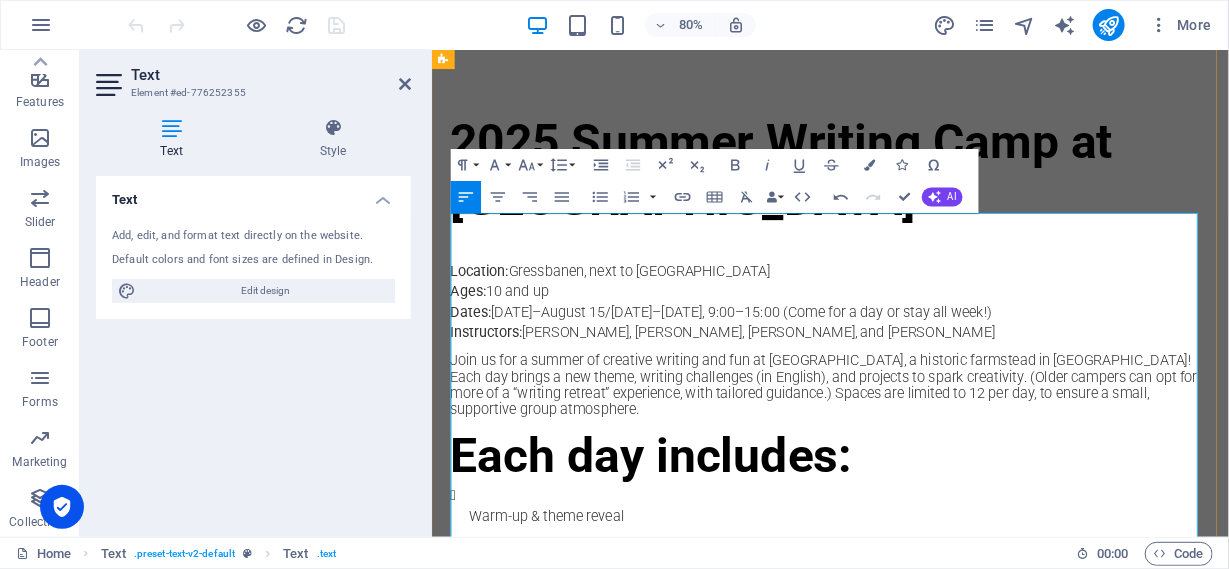 click on "Join us for a summer of creative writing and fun at Hagan, a historic farmstead in Oslo! Each day brings a new theme, writing challenges (in English), and projects to spark creativity. (Older campers can opt for more of a “writing retreat” experience, with tailored guidance.) Spaces are limited to 12 per day, to ensure a small, supportive group atmosphere." at bounding box center (929, 468) 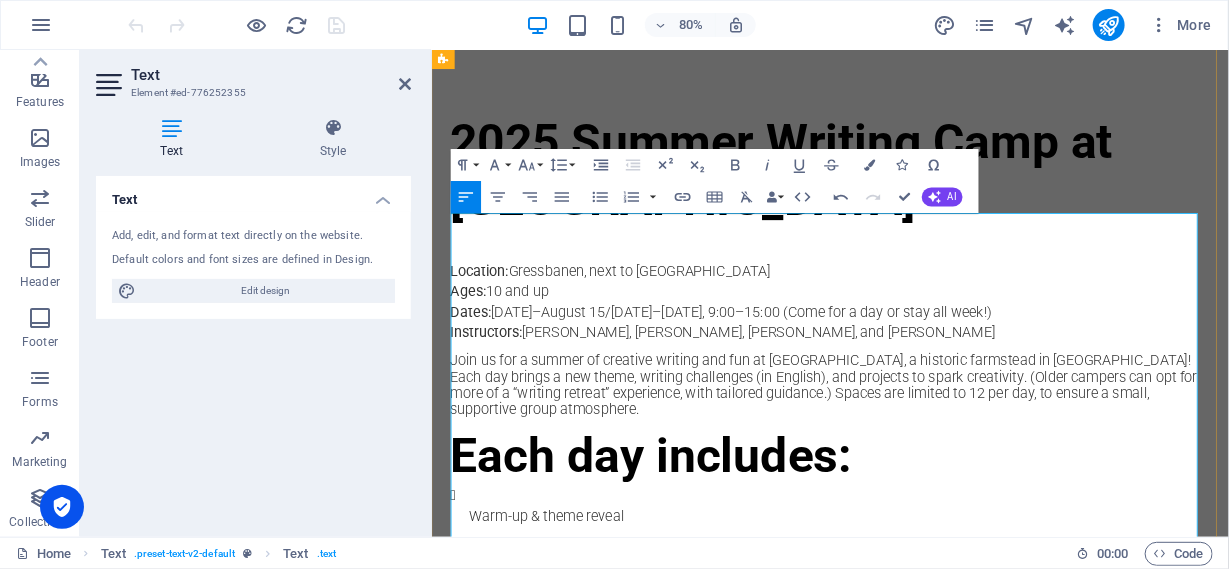 click on "Instructors:  Nicole Gallicchio, Sydney Krell, Jules Bell, and Michelle Wurschmidt" at bounding box center [929, 401] 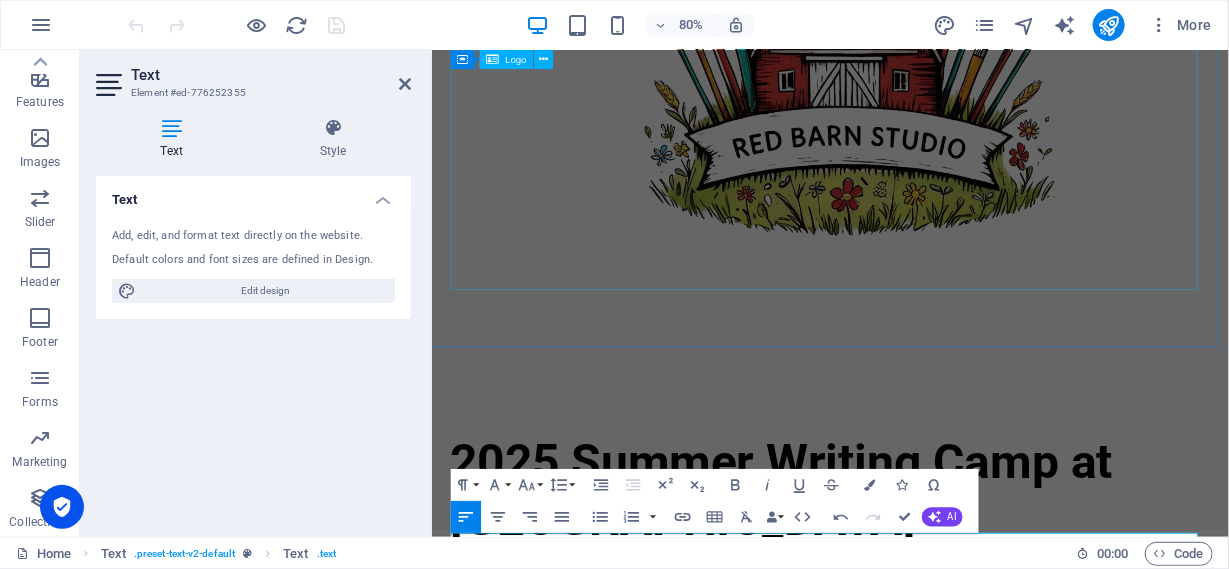 click at bounding box center [929, 102] 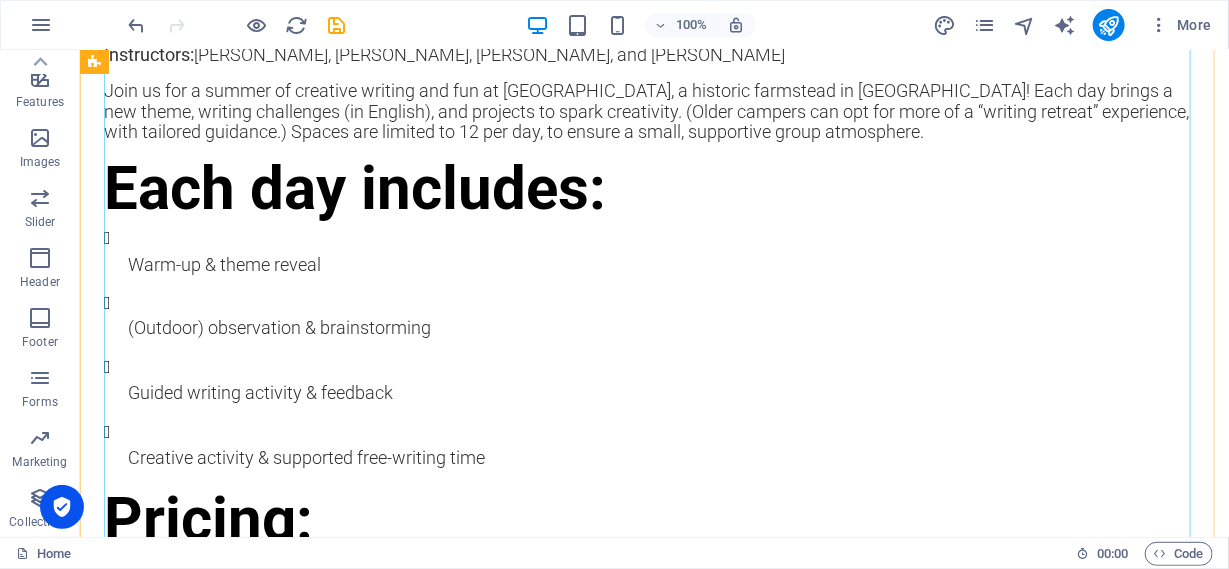 scroll, scrollTop: 1400, scrollLeft: 0, axis: vertical 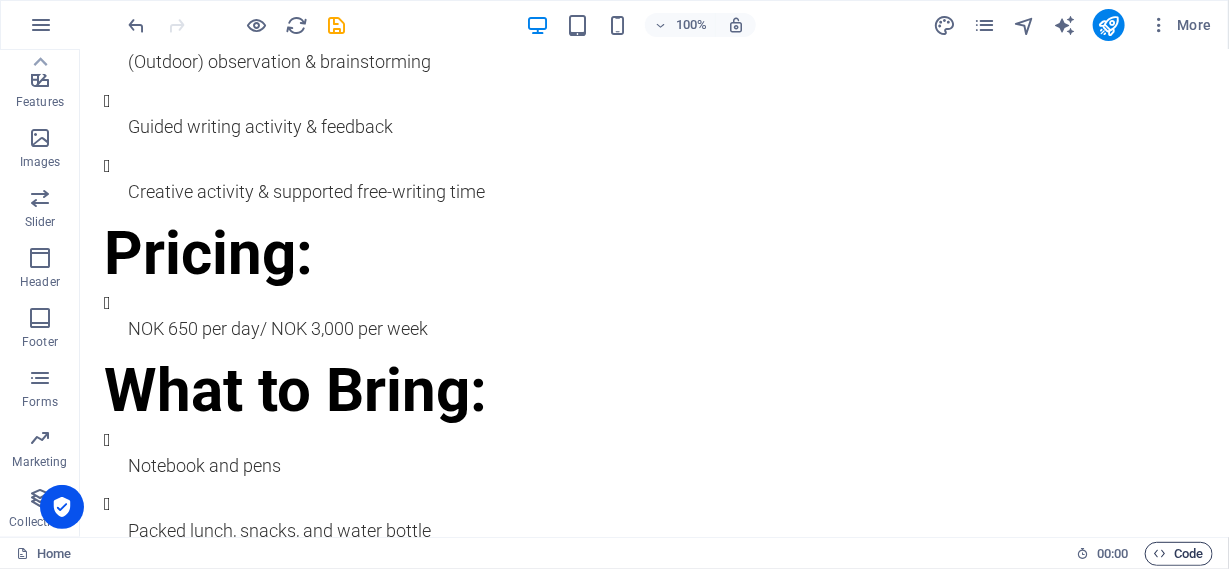 click on "Code" at bounding box center [1179, 554] 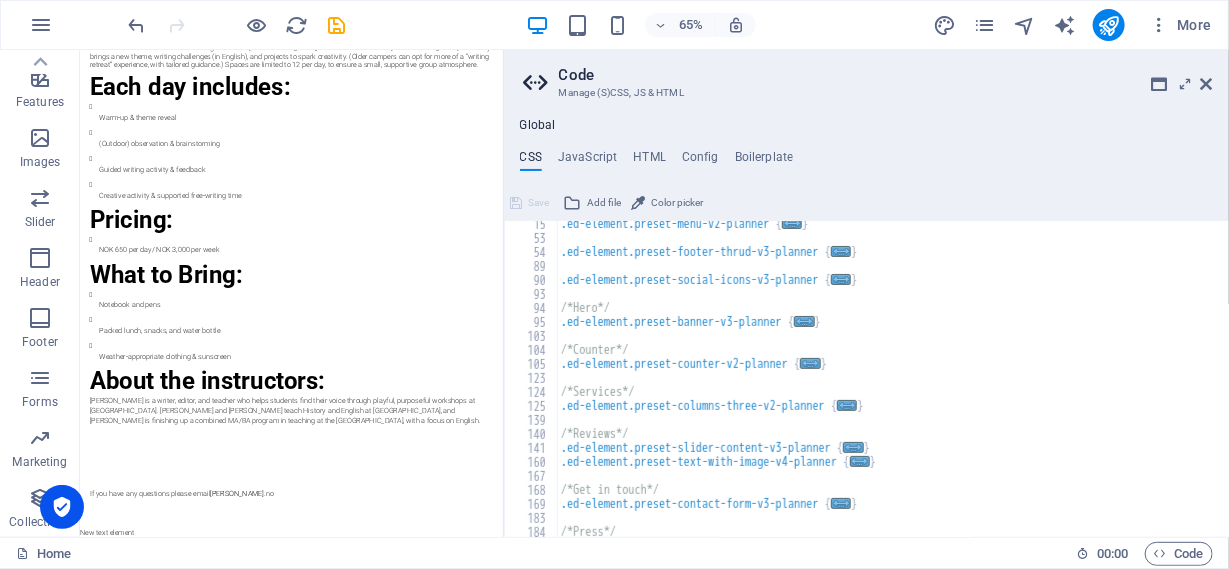 scroll, scrollTop: 1085, scrollLeft: 0, axis: vertical 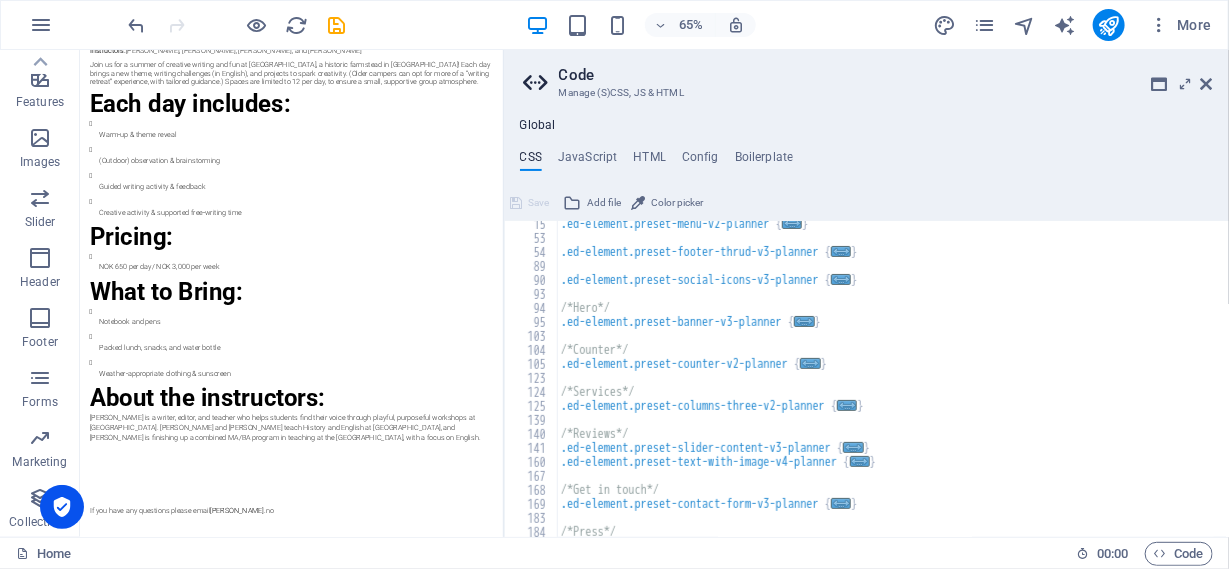 drag, startPoint x: 750, startPoint y: 255, endPoint x: 1052, endPoint y: 388, distance: 329.98938 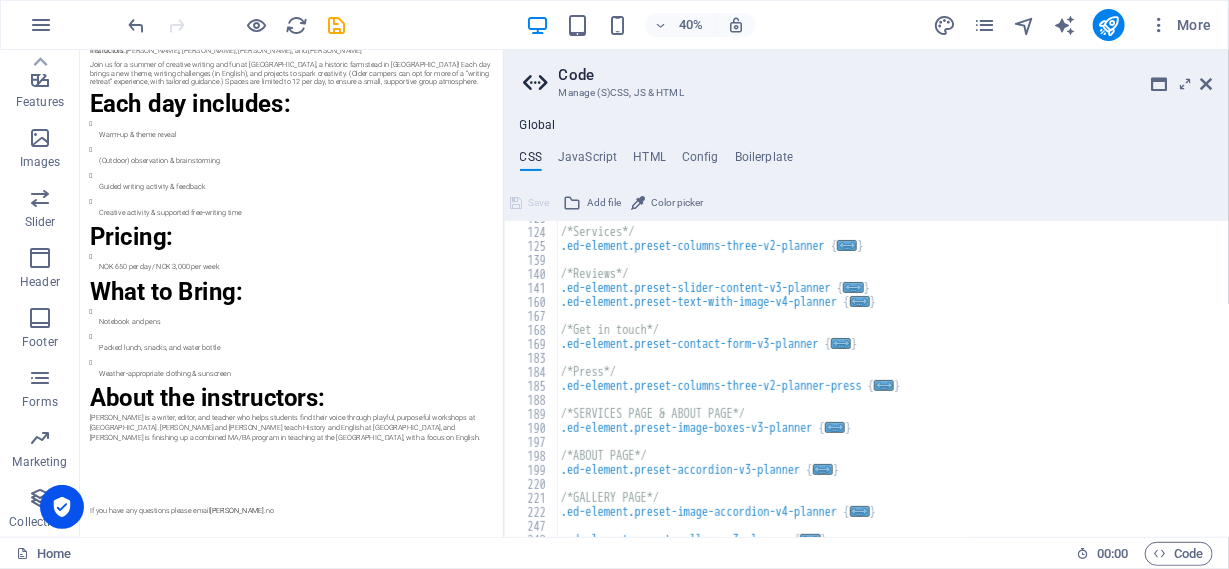 scroll, scrollTop: 360, scrollLeft: 0, axis: vertical 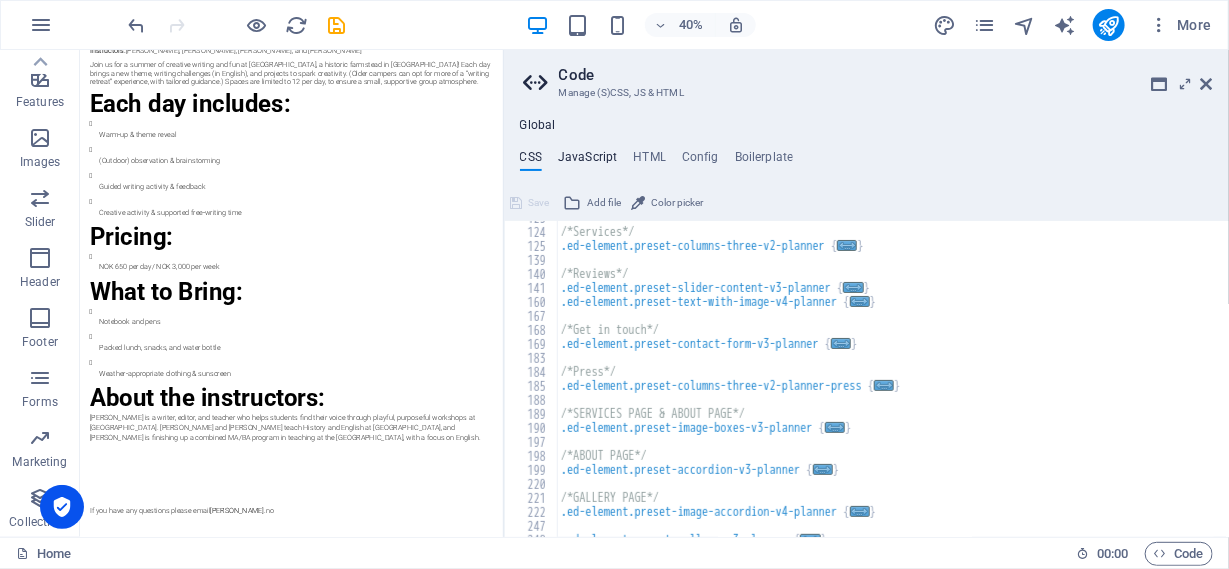 click on "JavaScript" at bounding box center (587, 161) 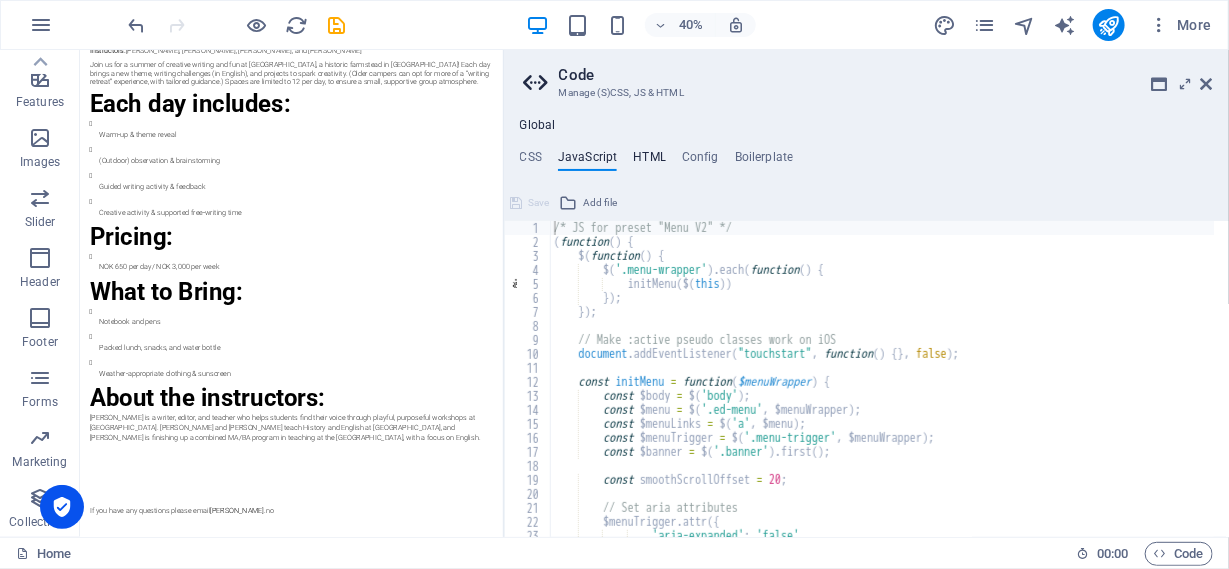 click on "HTML" at bounding box center (649, 161) 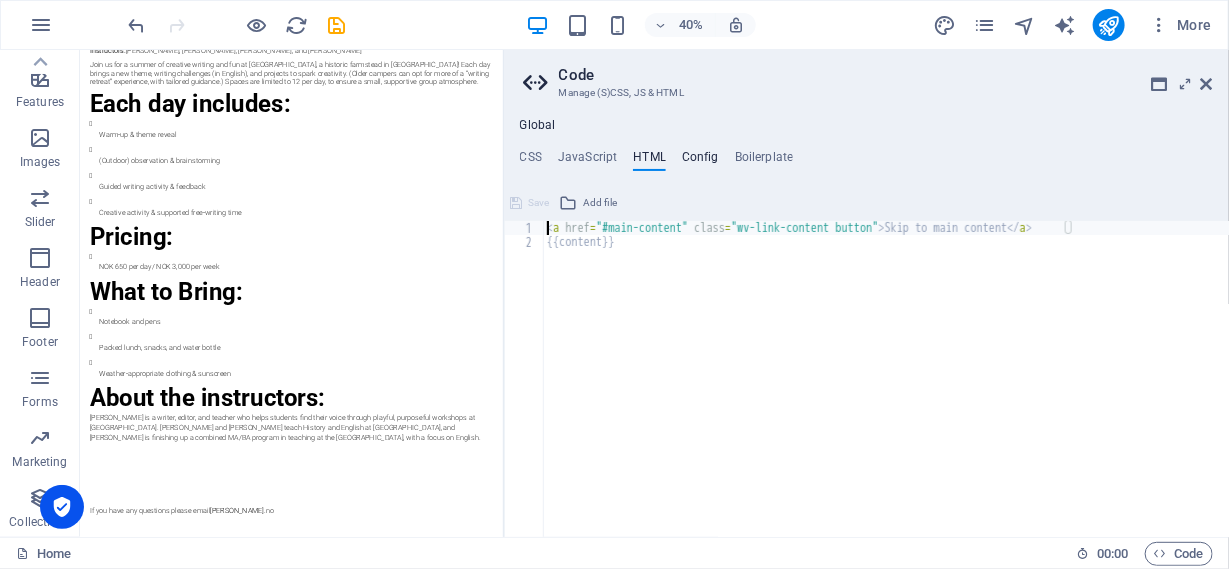 click on "Config" at bounding box center (700, 161) 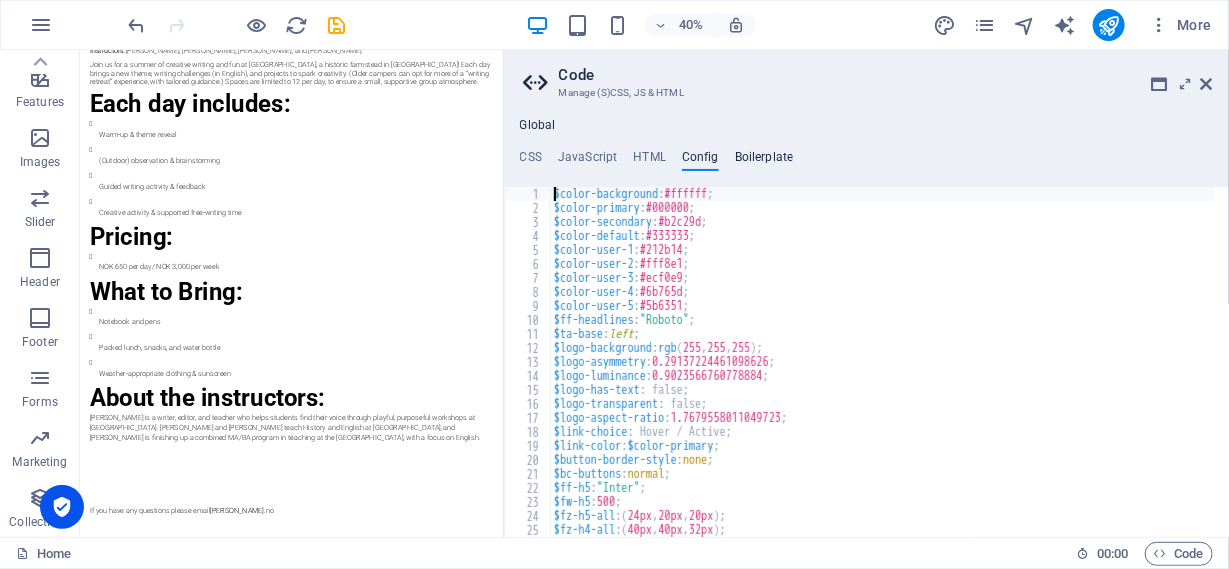 click on "Boilerplate" at bounding box center (764, 161) 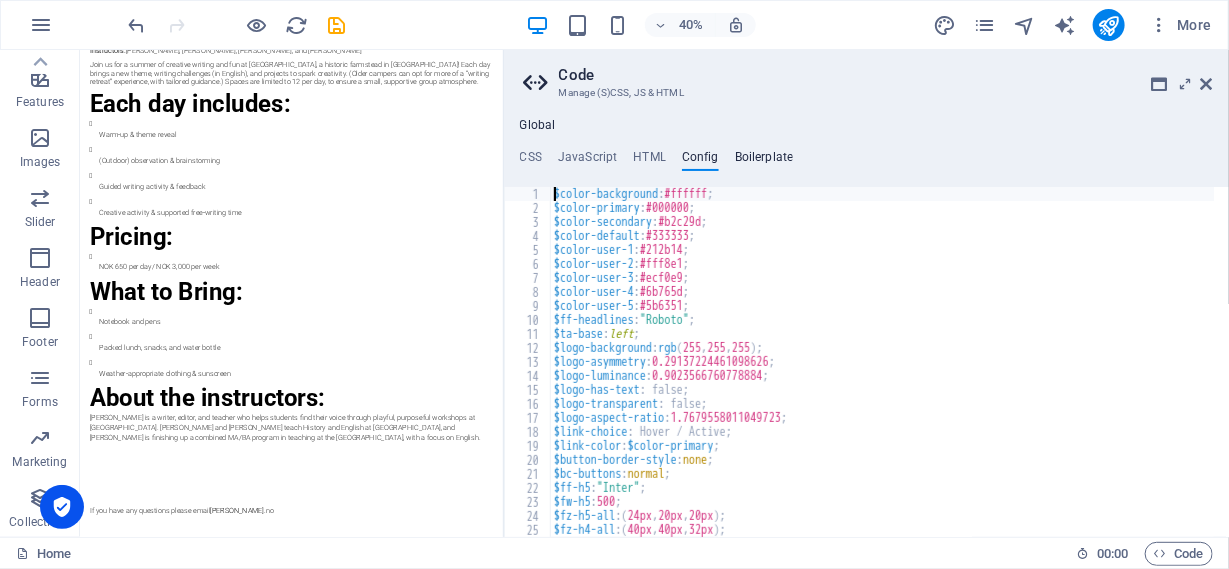 type 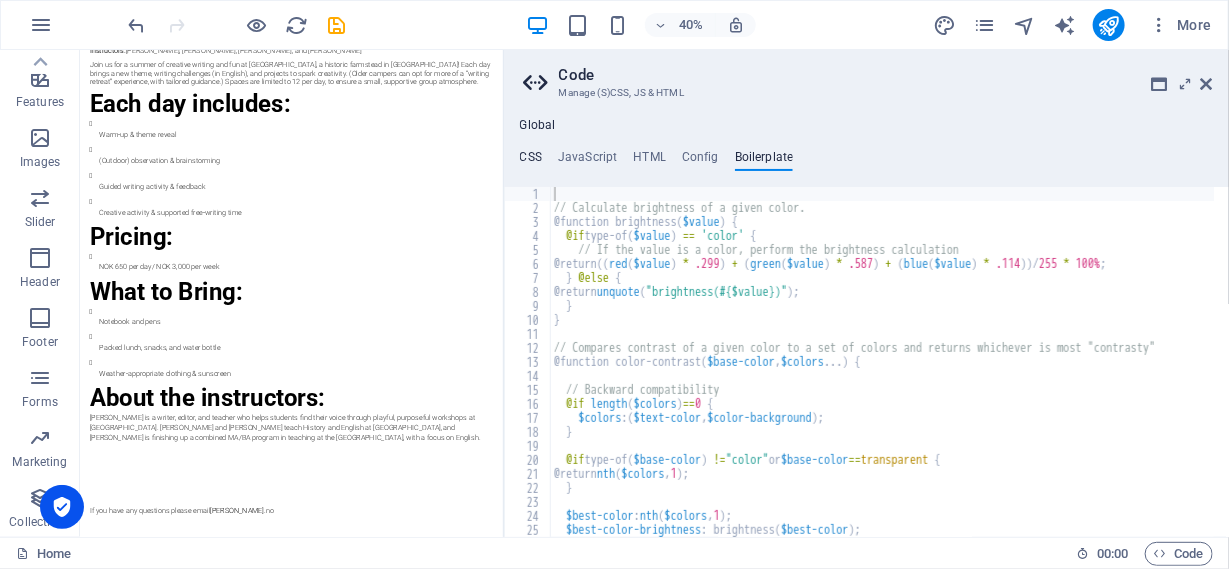 click on "CSS" at bounding box center [531, 161] 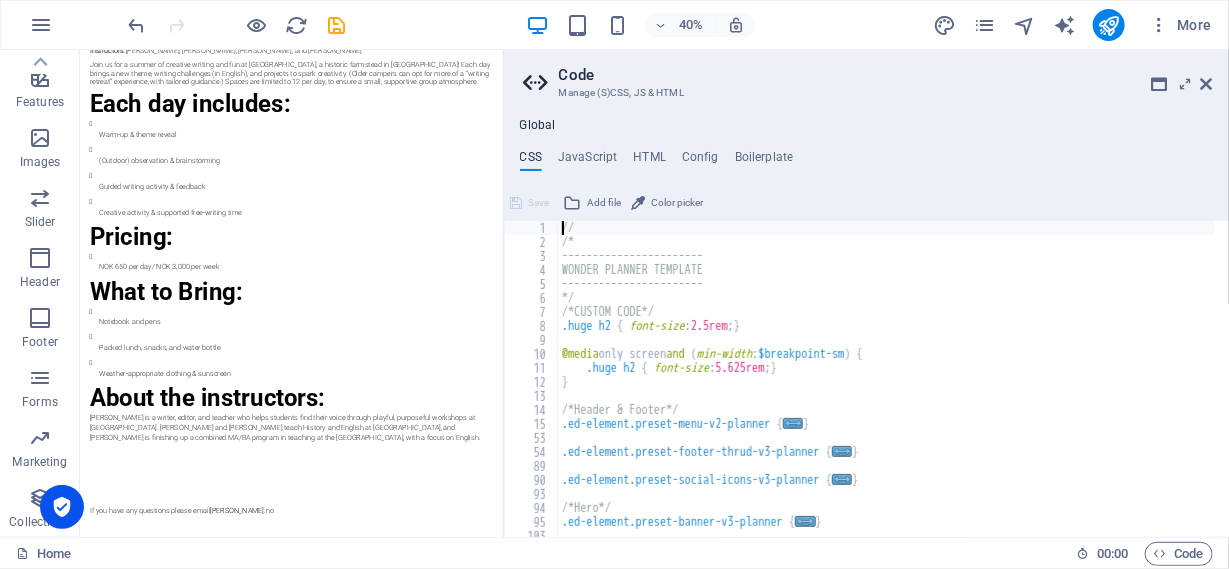 scroll, scrollTop: 0, scrollLeft: 0, axis: both 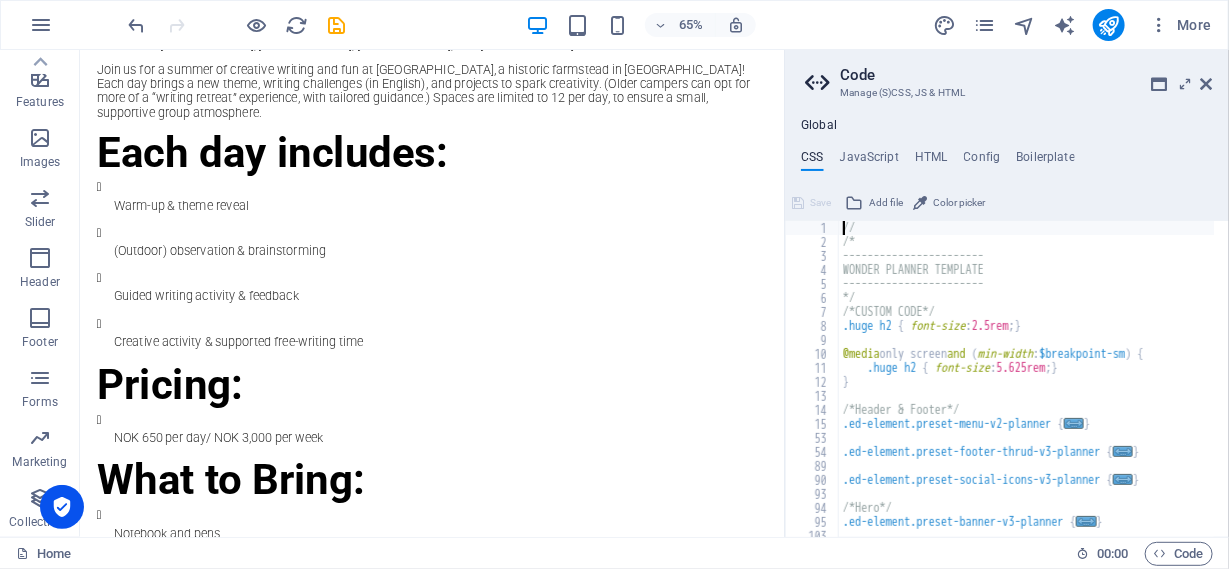drag, startPoint x: 506, startPoint y: 162, endPoint x: 796, endPoint y: 191, distance: 291.44638 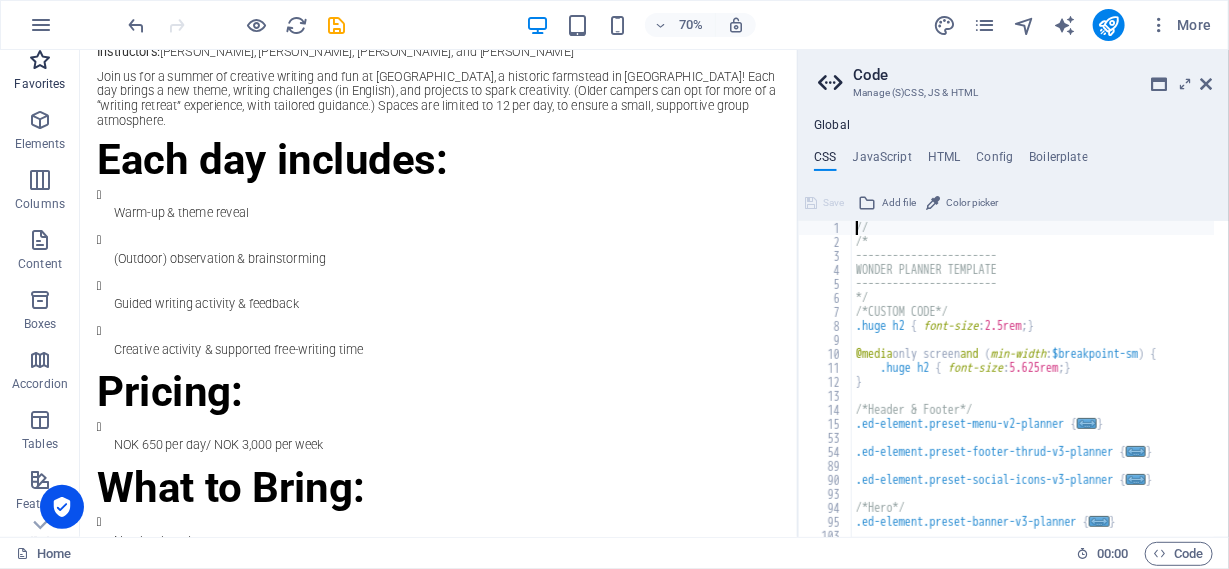 scroll, scrollTop: 0, scrollLeft: 0, axis: both 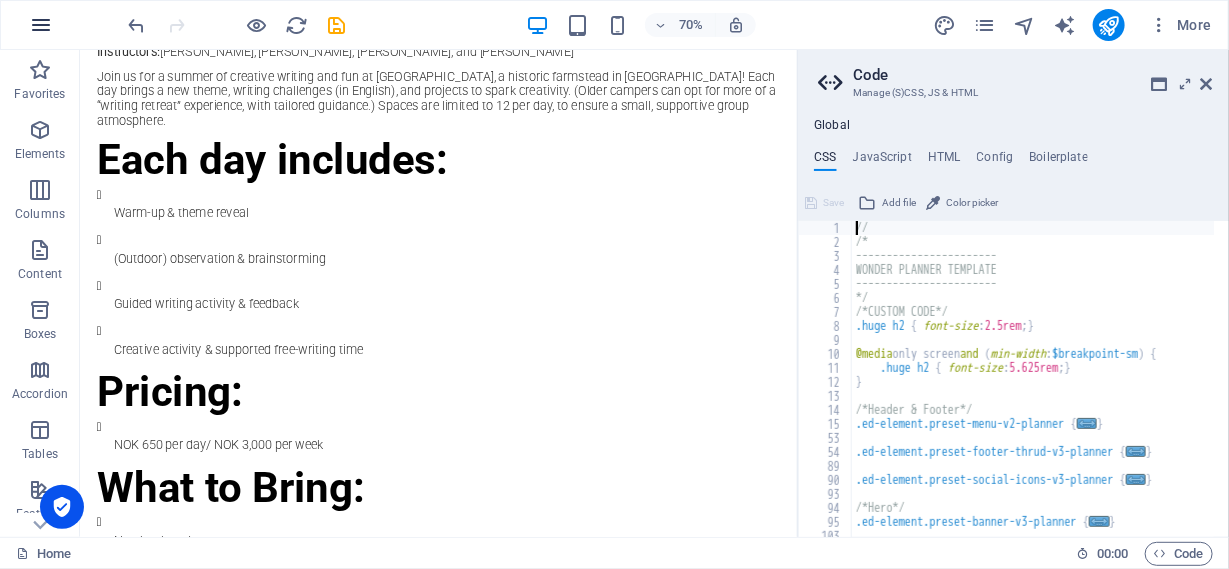 click at bounding box center (41, 25) 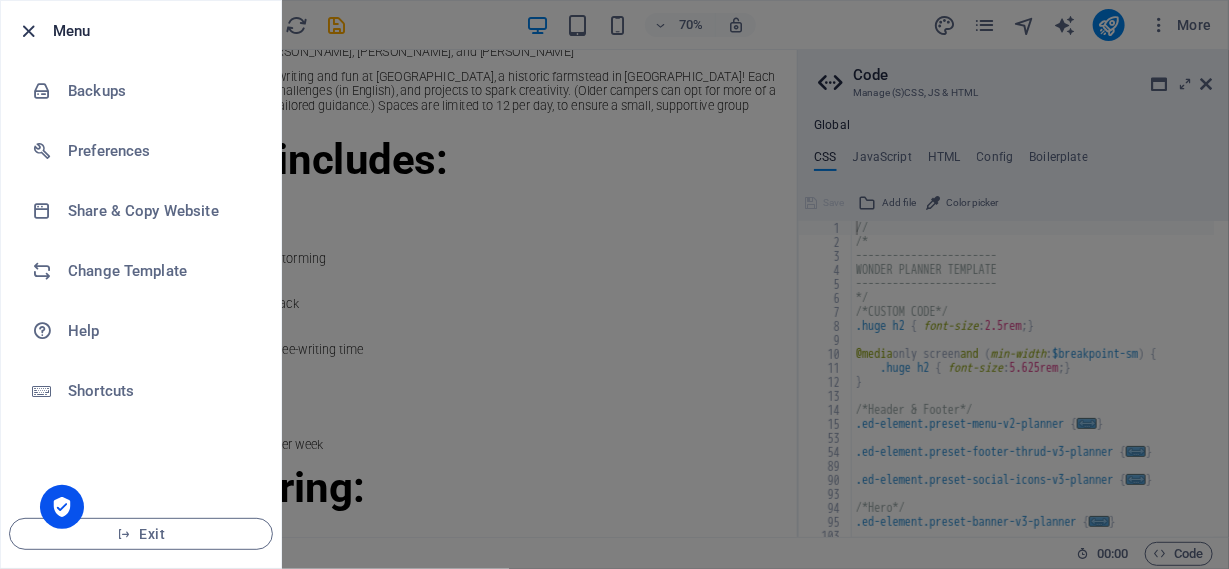 click at bounding box center [29, 31] 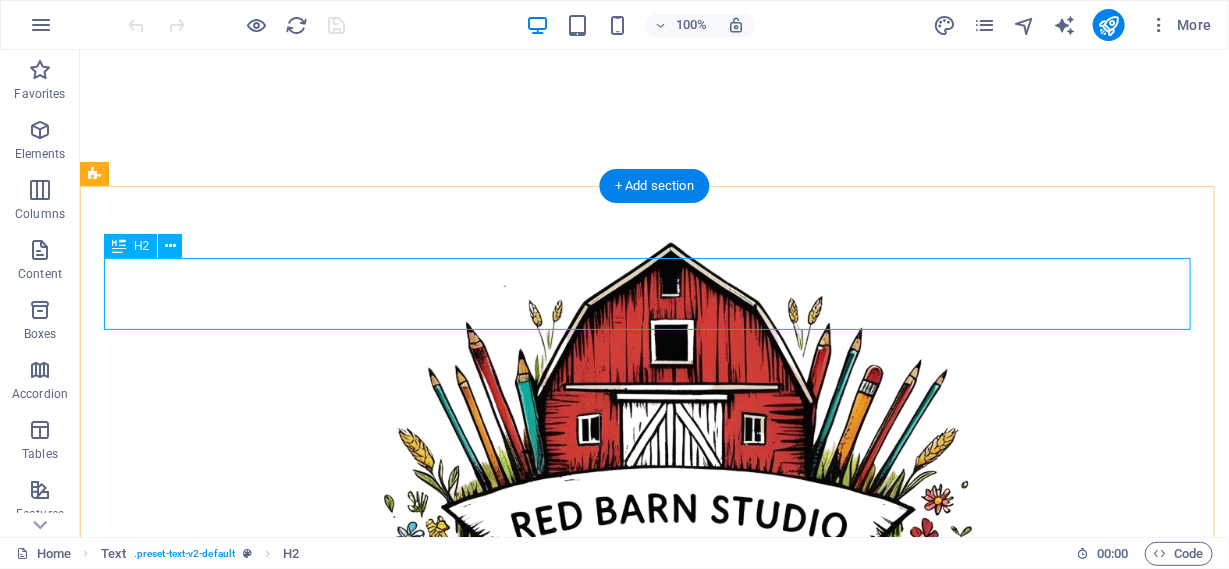 scroll, scrollTop: 693, scrollLeft: 0, axis: vertical 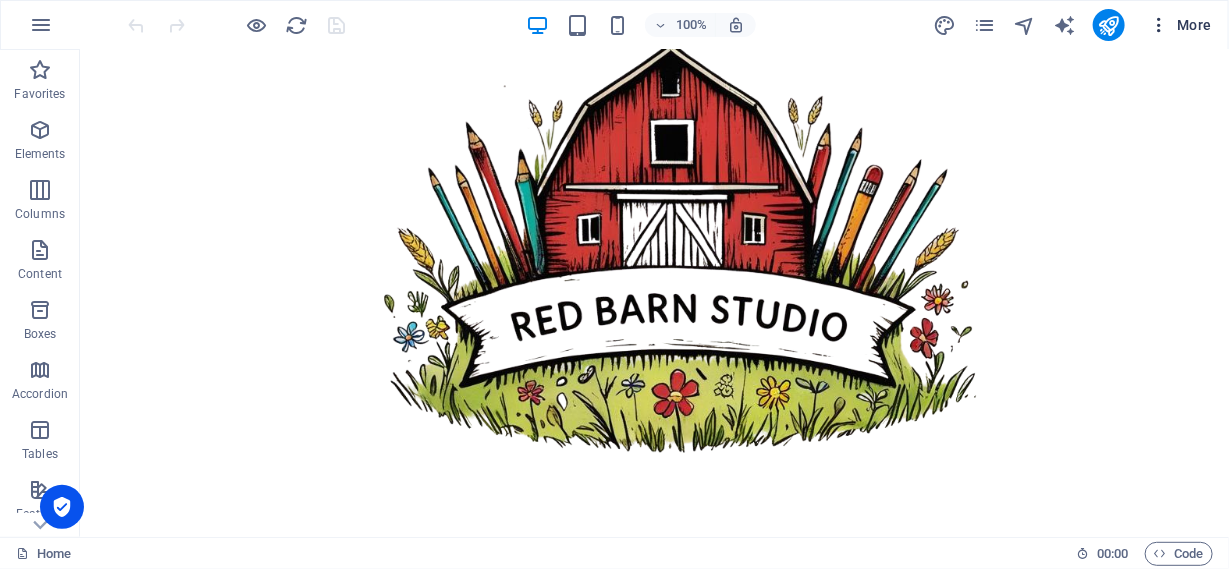click on "More" at bounding box center (1180, 25) 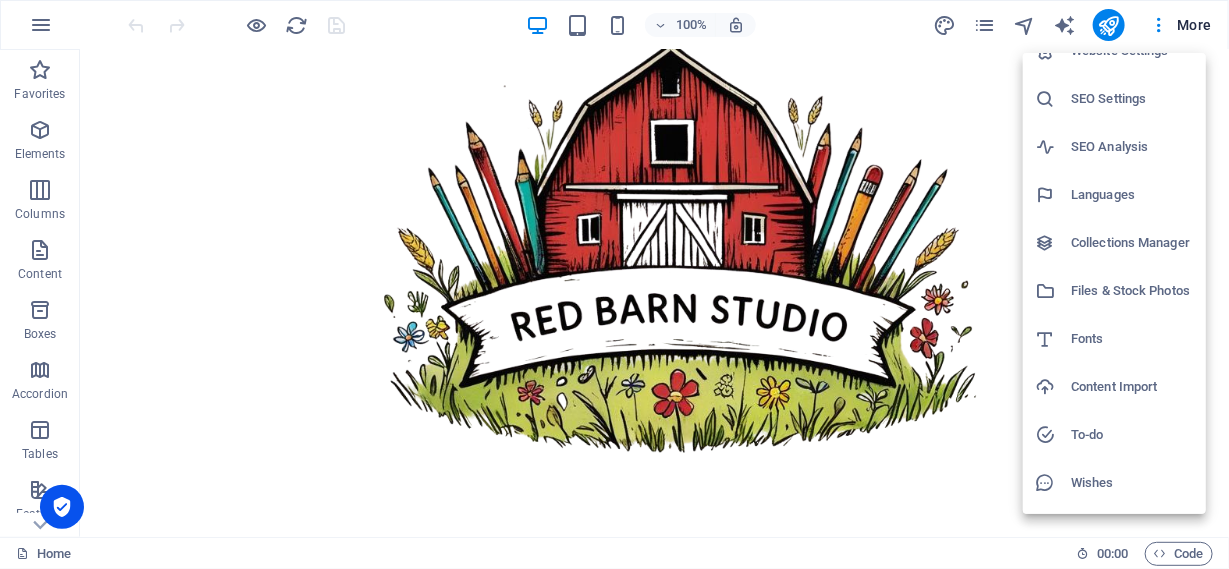 scroll, scrollTop: 66, scrollLeft: 0, axis: vertical 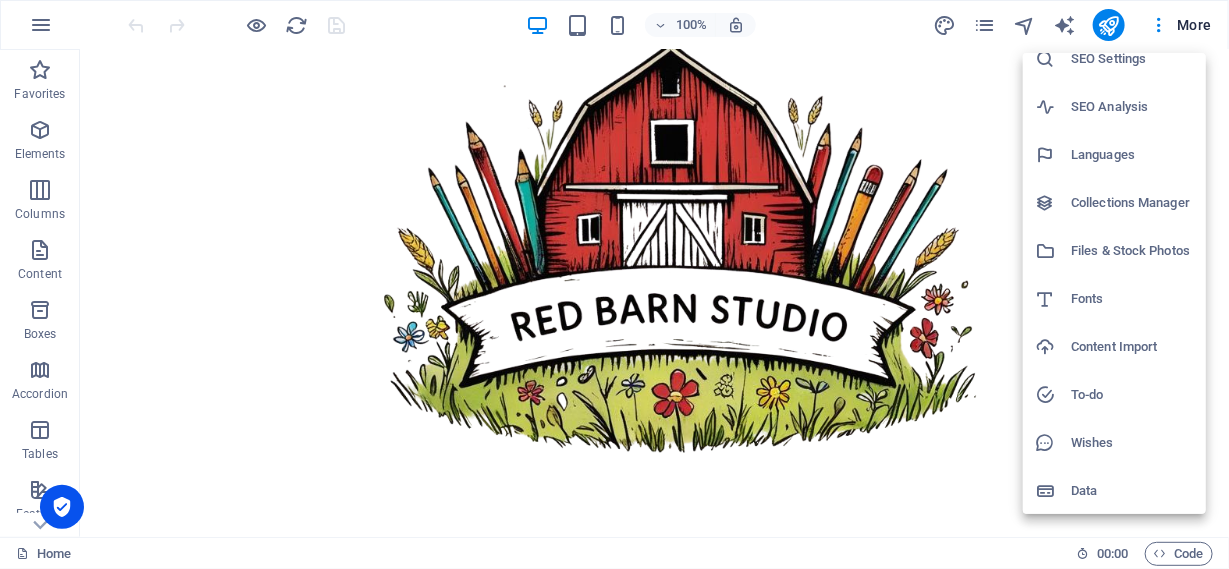 click on "Content Import" at bounding box center (1132, 347) 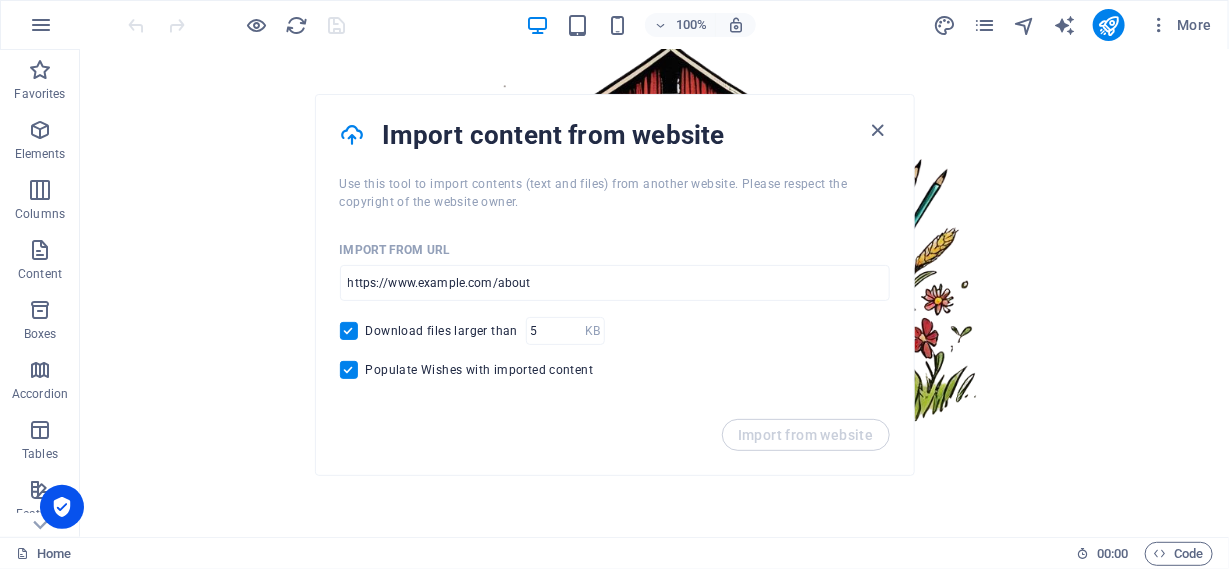 click on "Import from URL ​ Download files larger than KB ​ Populate Wishes with imported content" at bounding box center (615, 315) 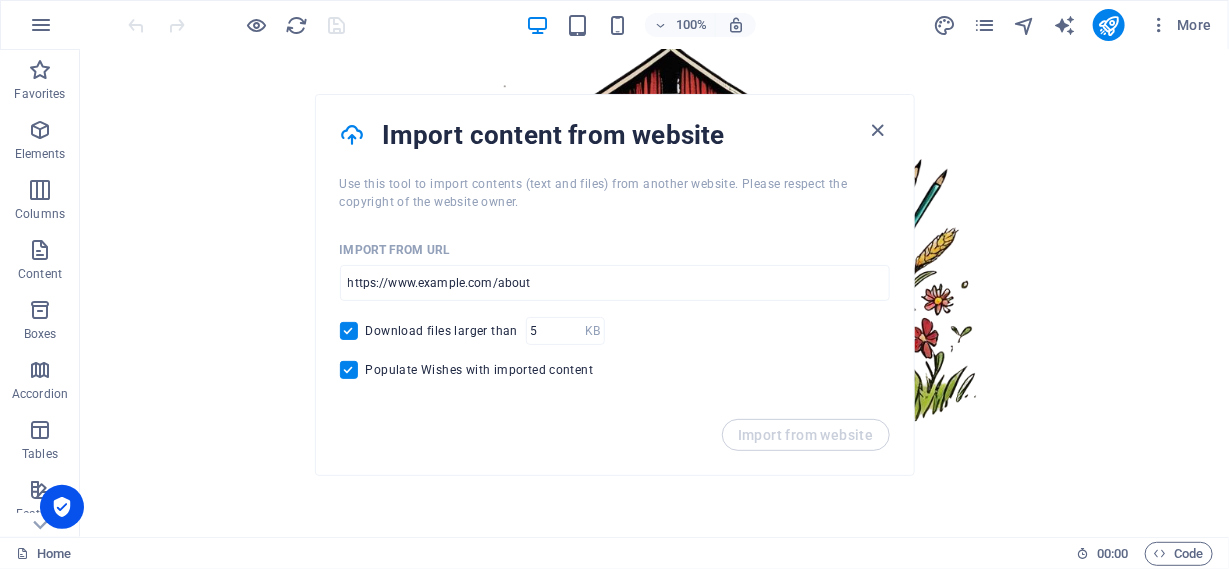 click on "Import from URL ​ Download files larger than KB ​ Populate Wishes with imported content" at bounding box center (615, 315) 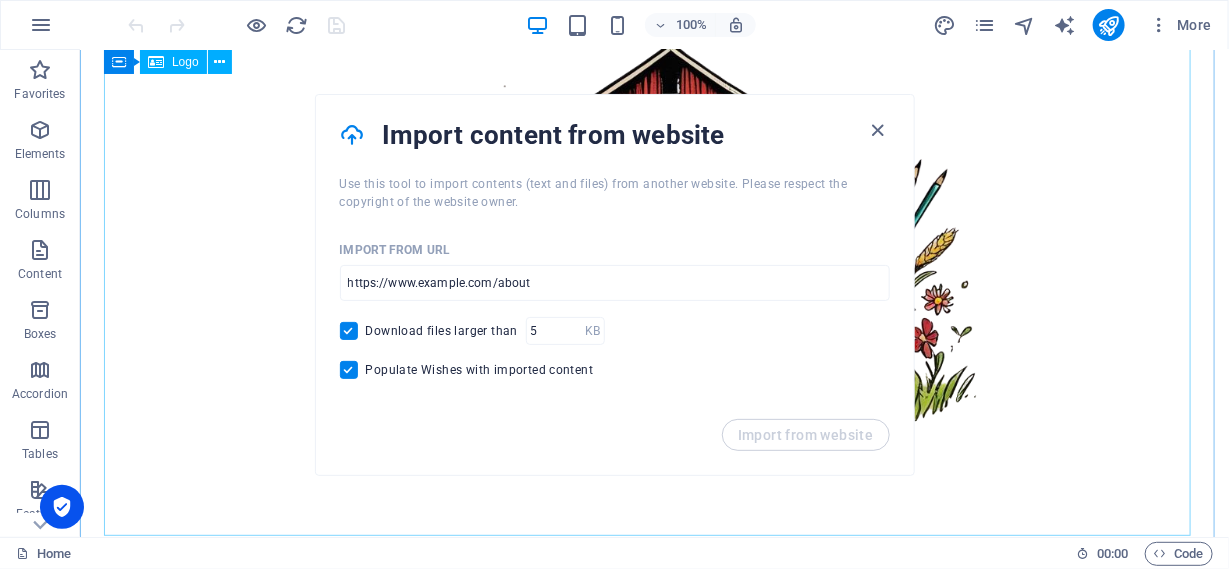 click at bounding box center [653, 245] 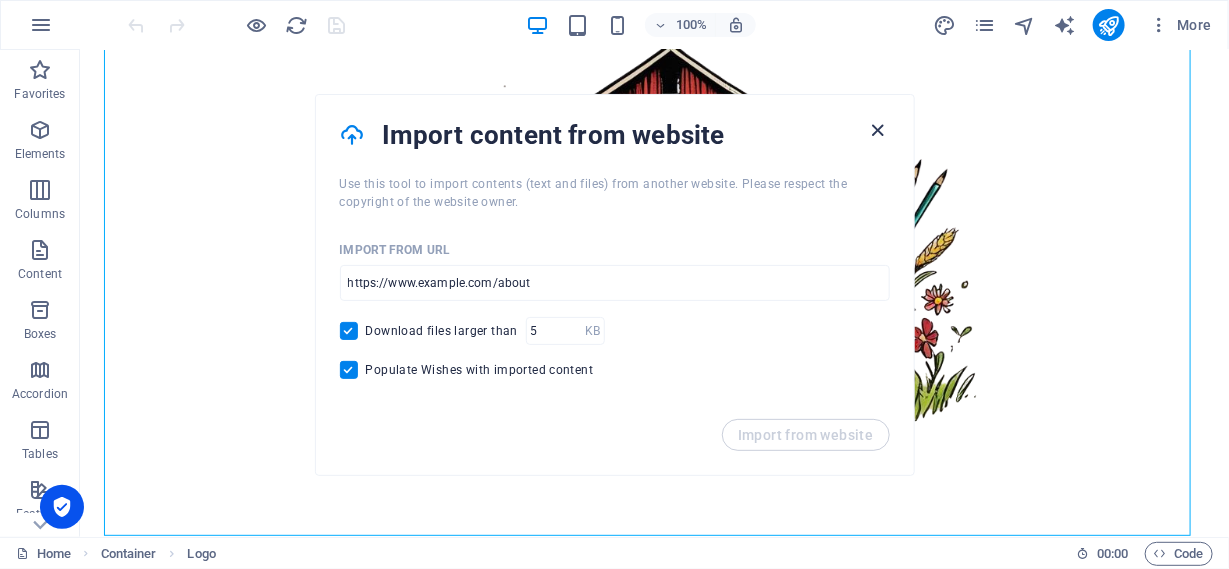 click at bounding box center [877, 130] 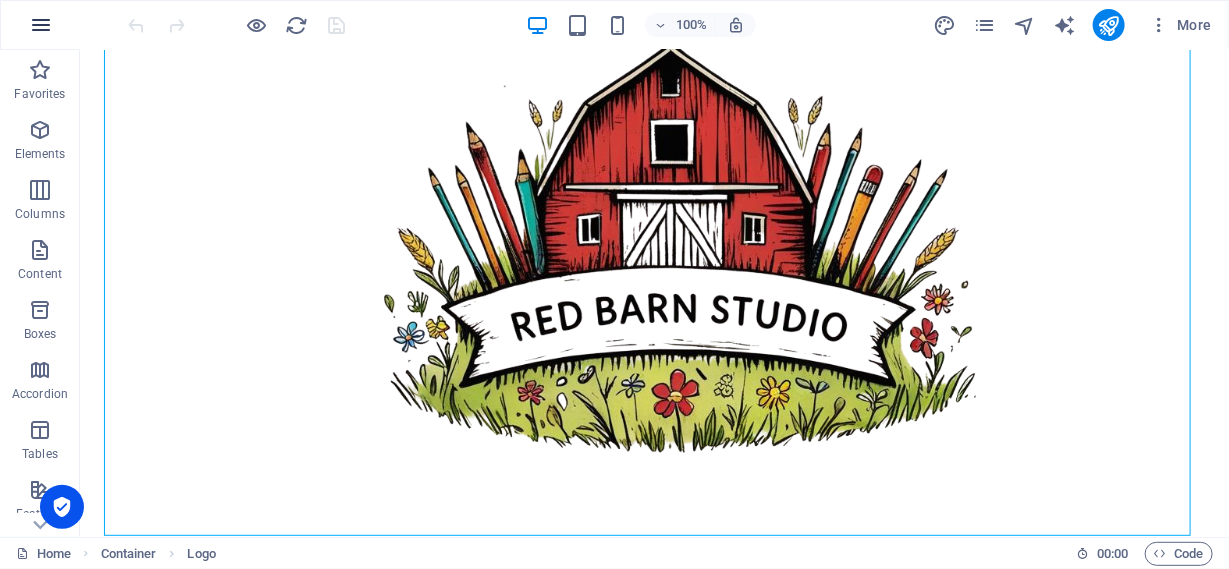 click at bounding box center (41, 25) 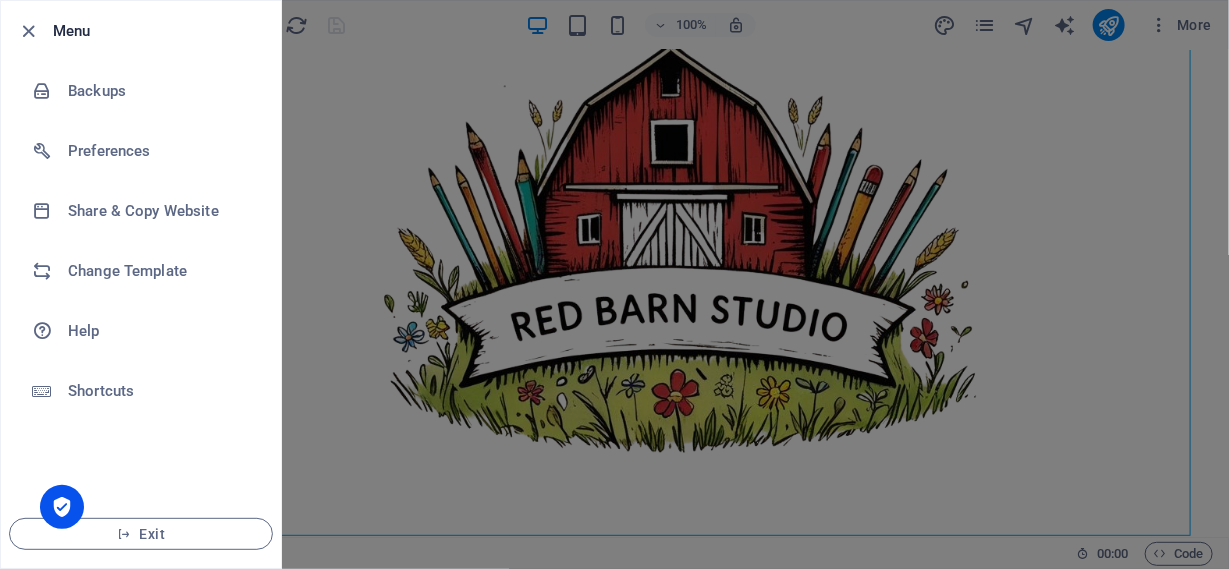 click on "Menu" at bounding box center [159, 31] 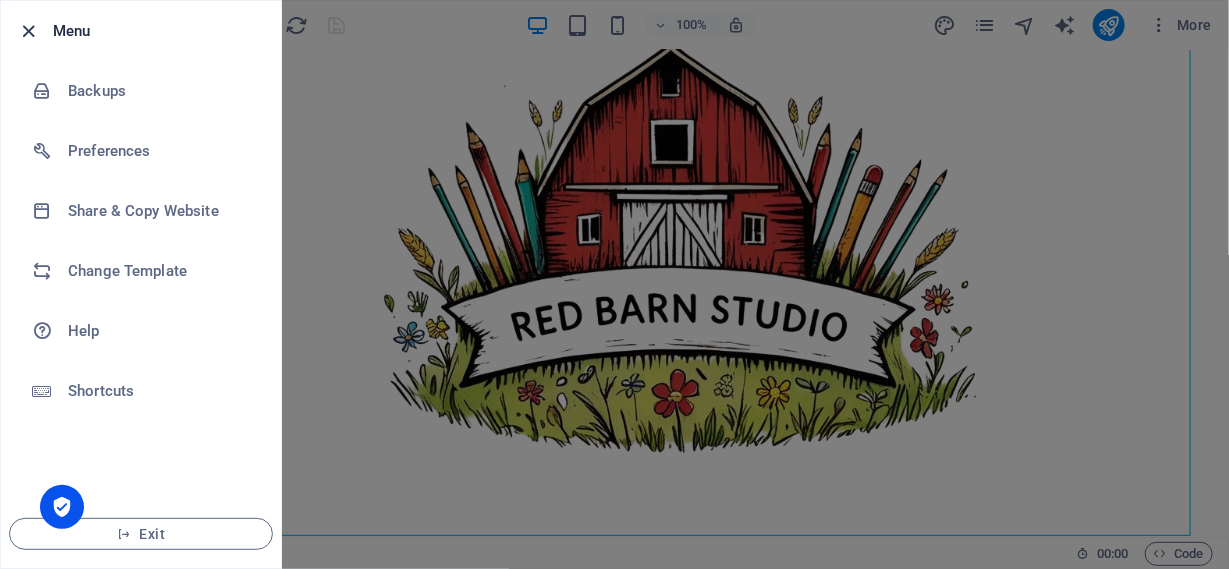 click at bounding box center (29, 31) 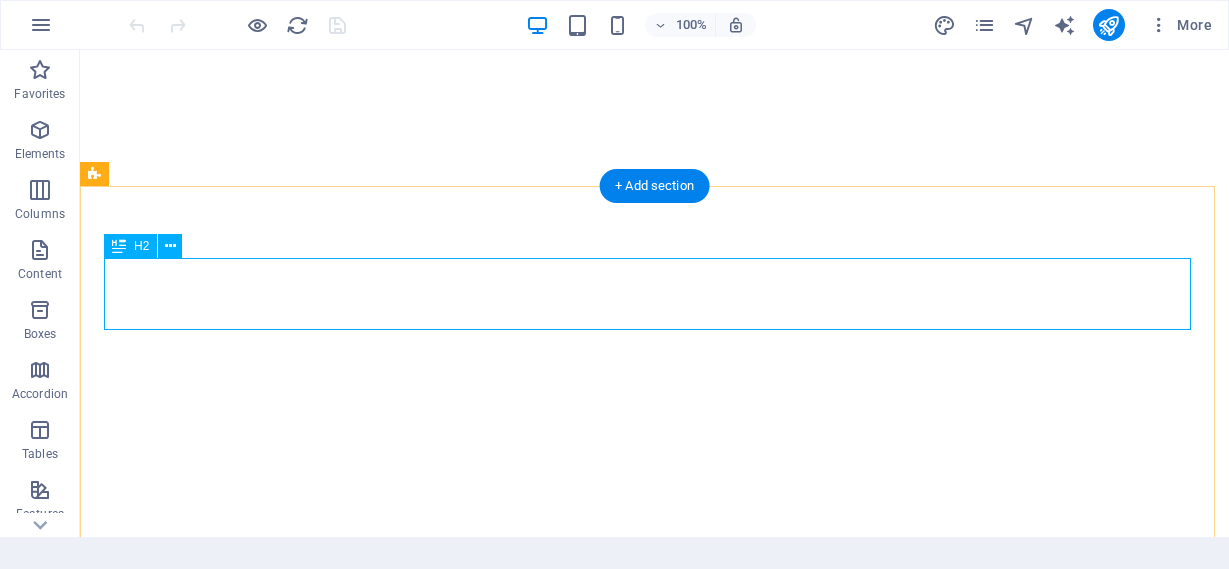 scroll, scrollTop: 0, scrollLeft: 0, axis: both 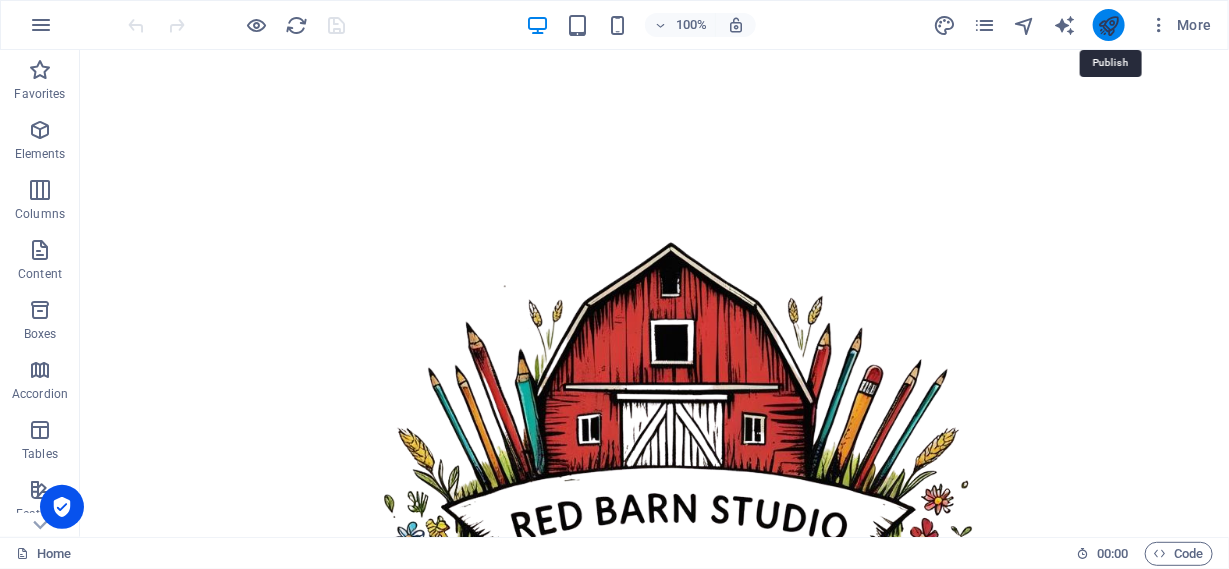 click at bounding box center (1108, 25) 